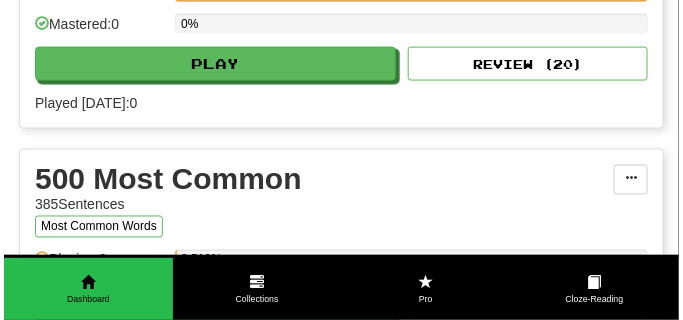 scroll, scrollTop: 650, scrollLeft: 0, axis: vertical 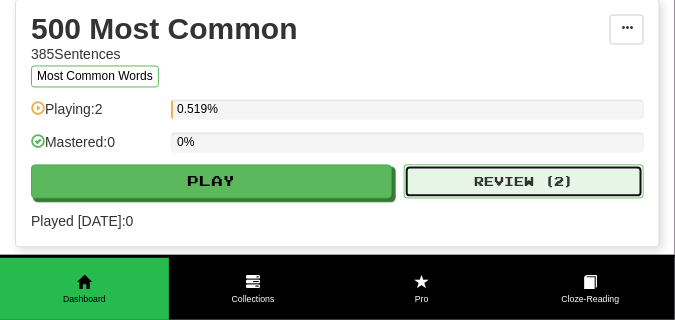click on "Review ( 2 )" at bounding box center (524, 182) 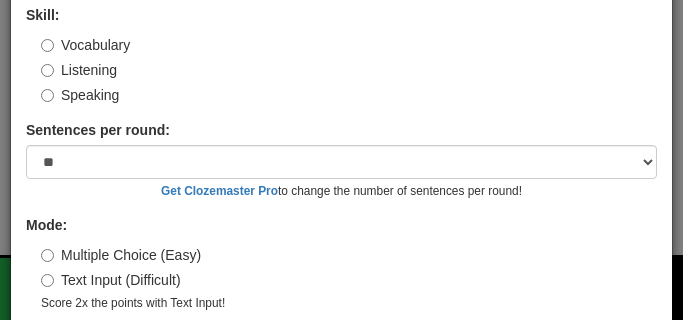 scroll, scrollTop: 186, scrollLeft: 0, axis: vertical 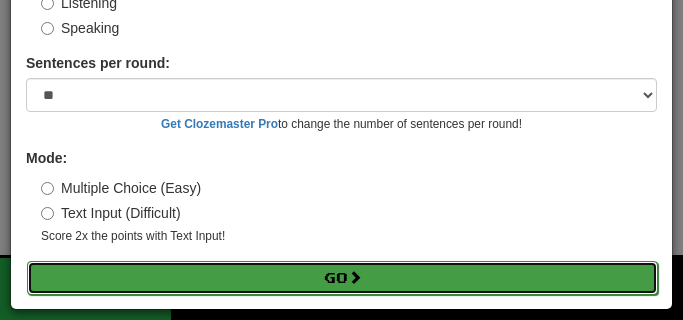 click on "Go" at bounding box center [342, 278] 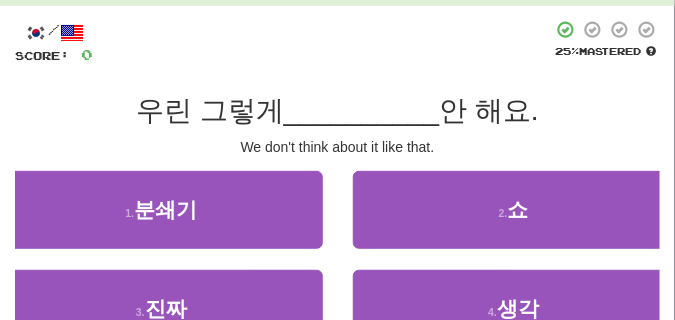 scroll, scrollTop: 150, scrollLeft: 0, axis: vertical 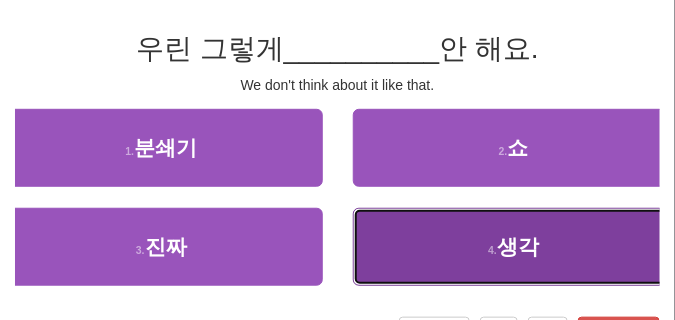 click on "4 ." at bounding box center (492, 250) 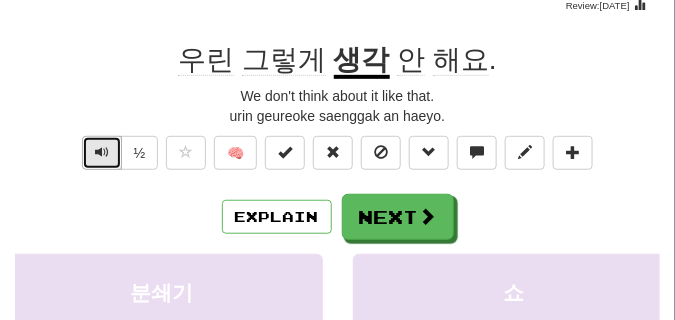 click at bounding box center [102, 152] 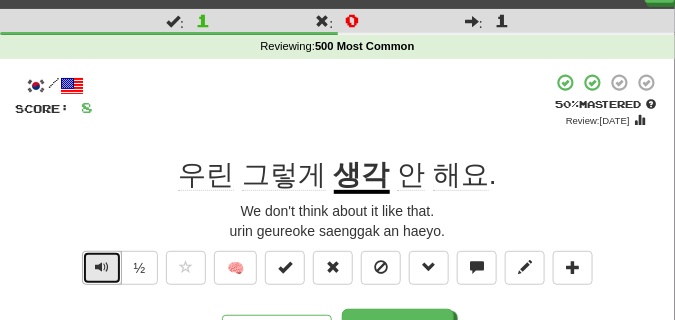scroll, scrollTop: 50, scrollLeft: 0, axis: vertical 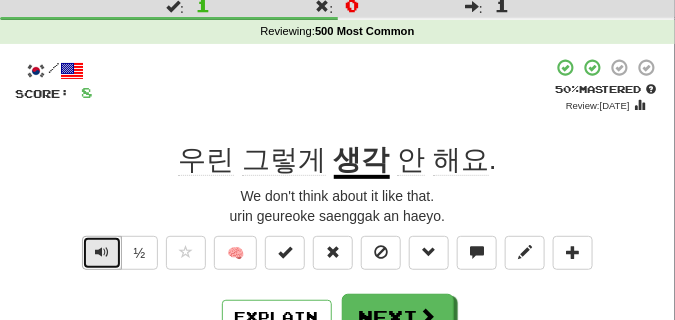 click at bounding box center (102, 252) 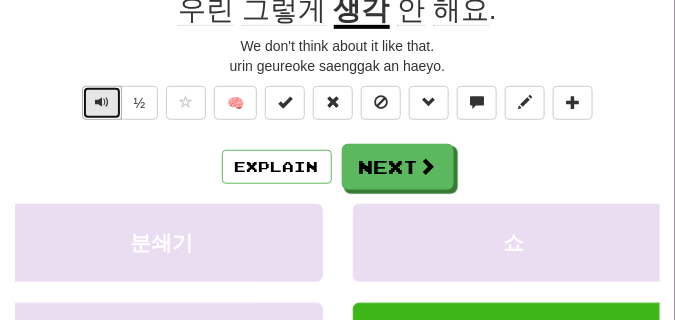 scroll, scrollTop: 100, scrollLeft: 0, axis: vertical 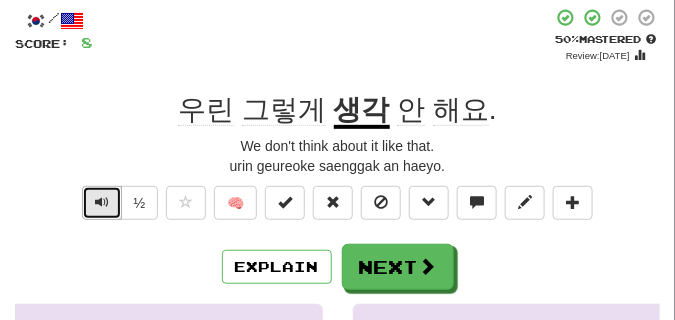 click at bounding box center [102, 203] 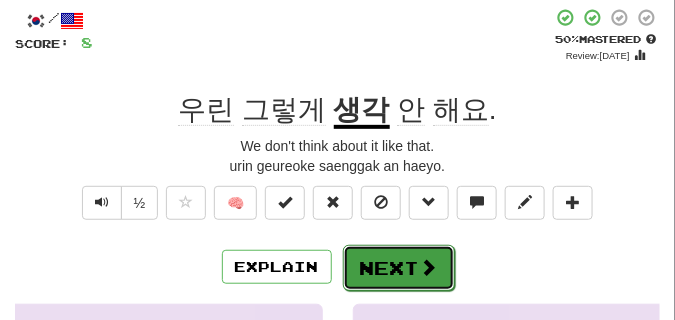 click on "Next" at bounding box center (399, 268) 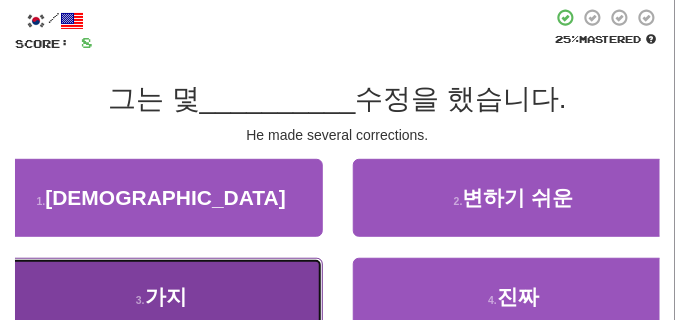 click on "3 .  가지" at bounding box center [161, 297] 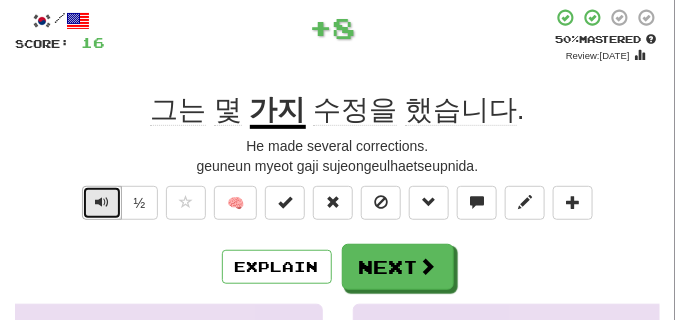 click at bounding box center [102, 202] 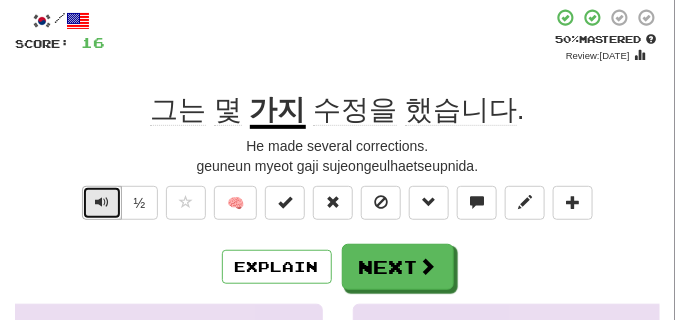 click at bounding box center [102, 202] 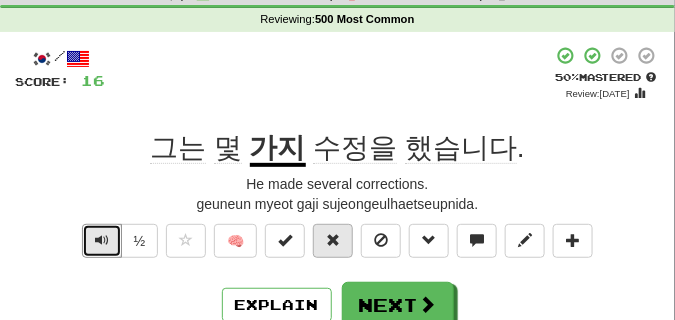 scroll, scrollTop: 0, scrollLeft: 0, axis: both 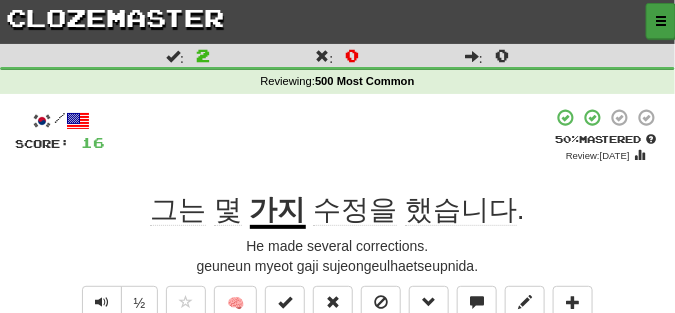 click at bounding box center [661, 21] 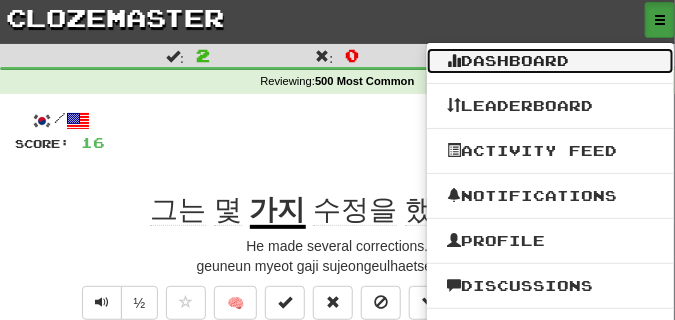 click on "Dashboard" at bounding box center (550, 61) 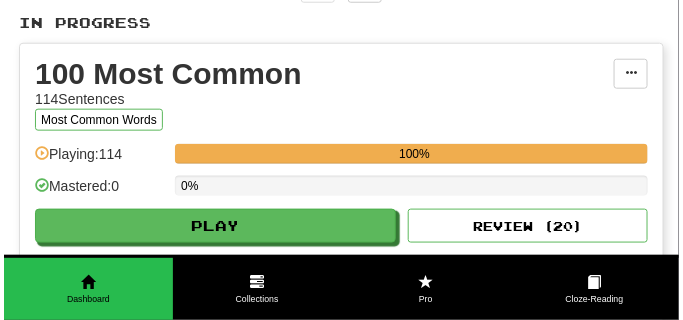 scroll, scrollTop: 400, scrollLeft: 0, axis: vertical 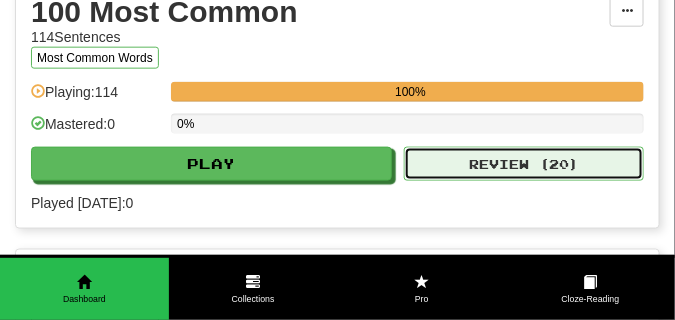 click on "Review ( 20 )" at bounding box center [524, 164] 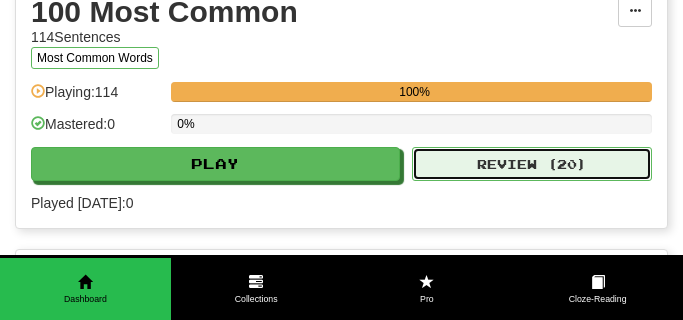 select on "**" 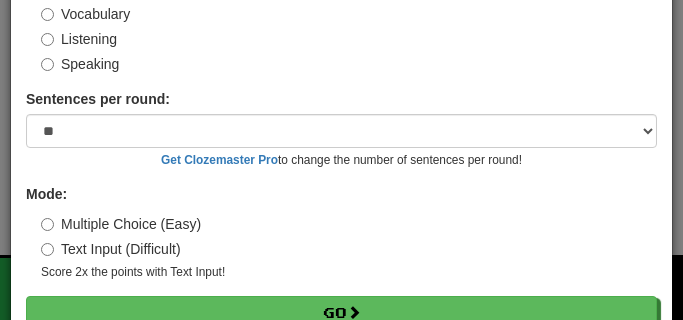 scroll, scrollTop: 186, scrollLeft: 0, axis: vertical 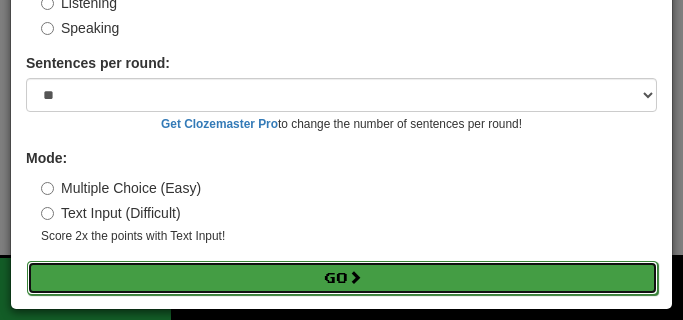 click on "Go" at bounding box center (342, 278) 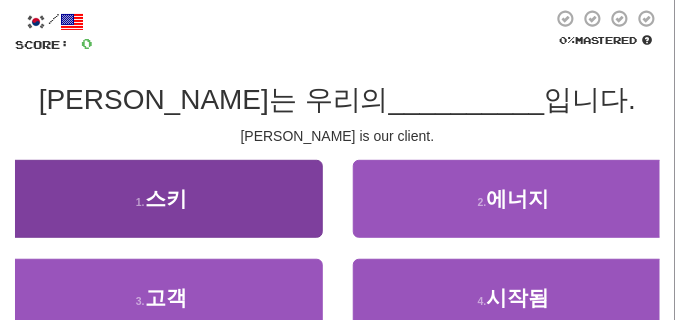 scroll, scrollTop: 100, scrollLeft: 0, axis: vertical 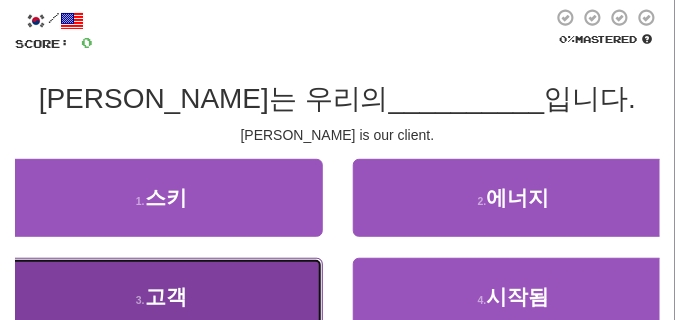 click on "3 .  고객" at bounding box center (161, 297) 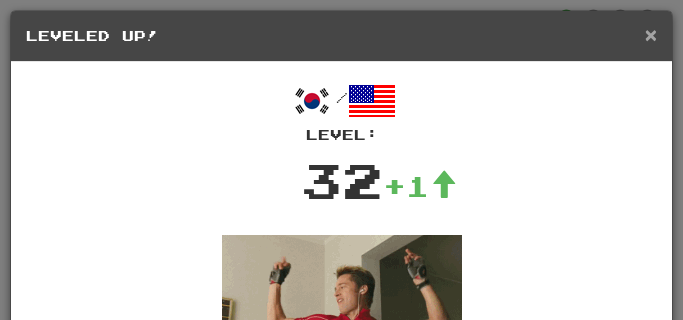 click on "×" at bounding box center (651, 34) 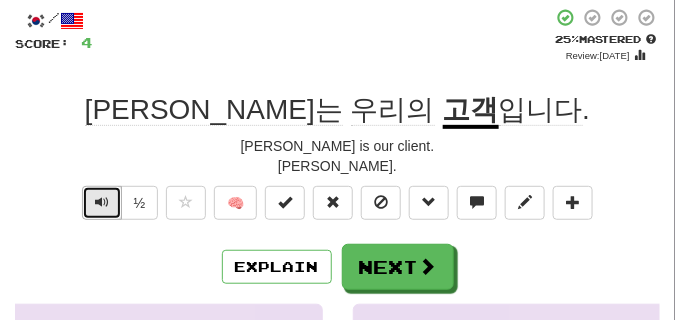 click at bounding box center [102, 202] 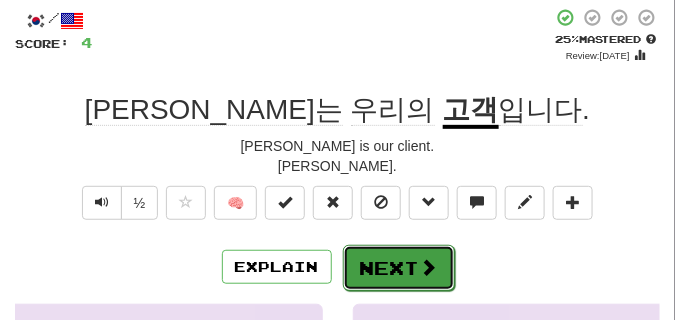 click on "Next" at bounding box center [399, 268] 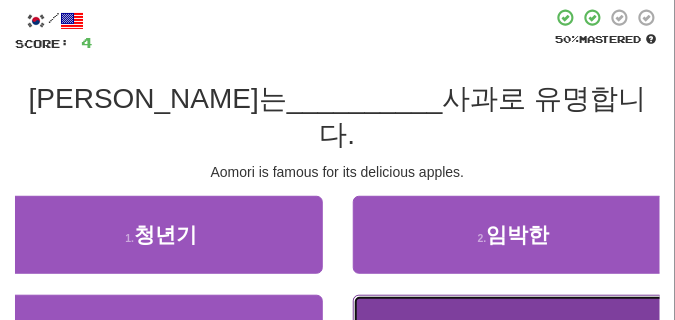 click on "4 .  맛있는" at bounding box center (514, 334) 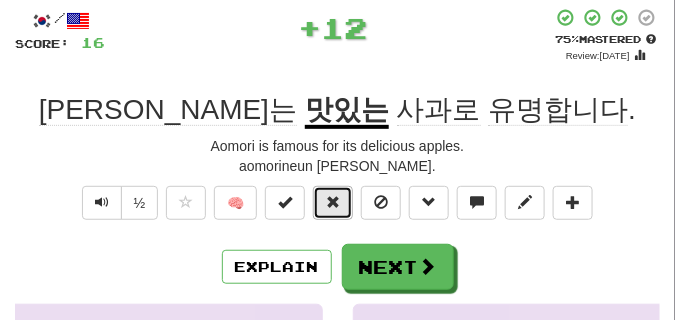 click at bounding box center (333, 202) 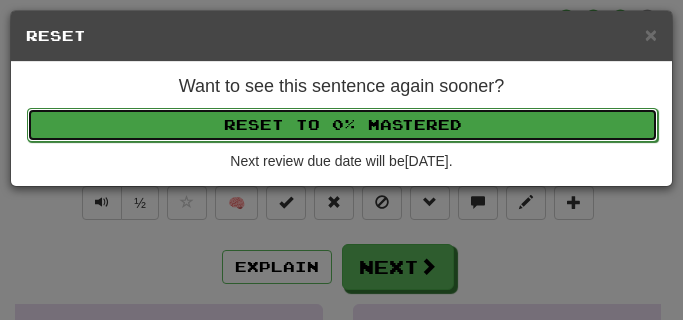 click on "Reset to 0% Mastered" at bounding box center [342, 125] 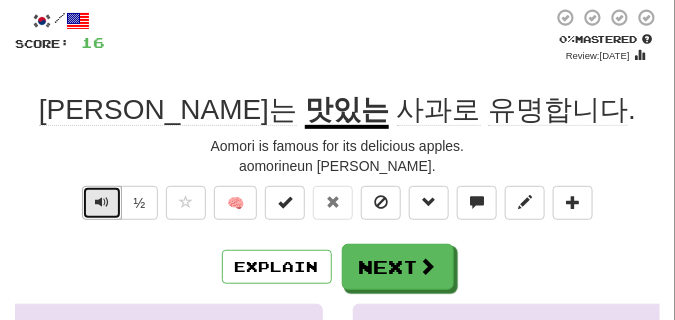 click at bounding box center (102, 203) 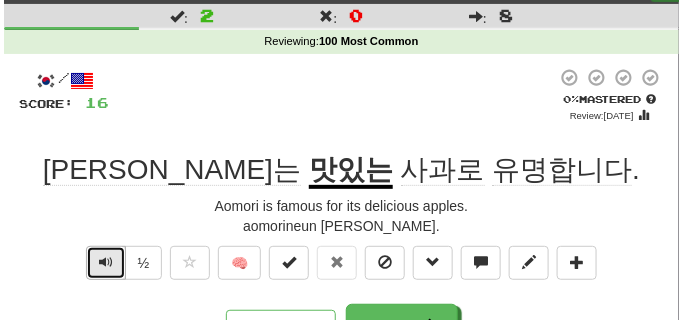scroll, scrollTop: 100, scrollLeft: 0, axis: vertical 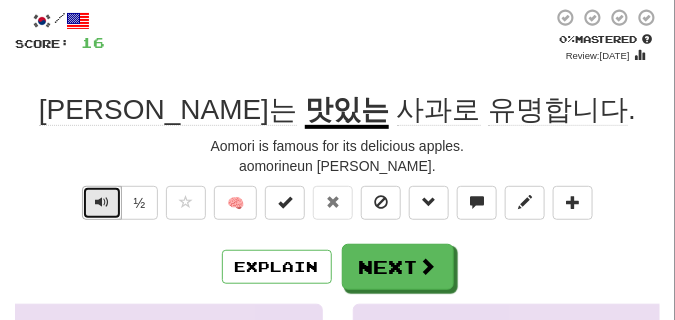 click at bounding box center [102, 202] 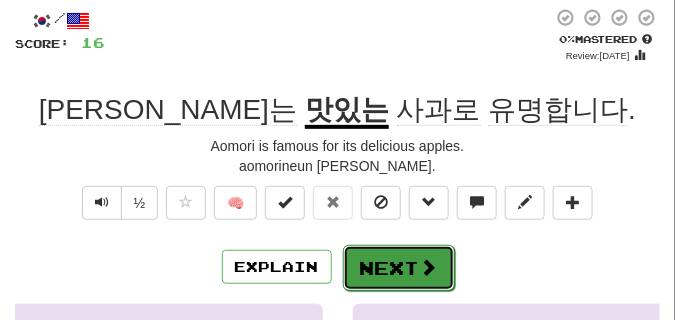 click on "Next" at bounding box center (399, 268) 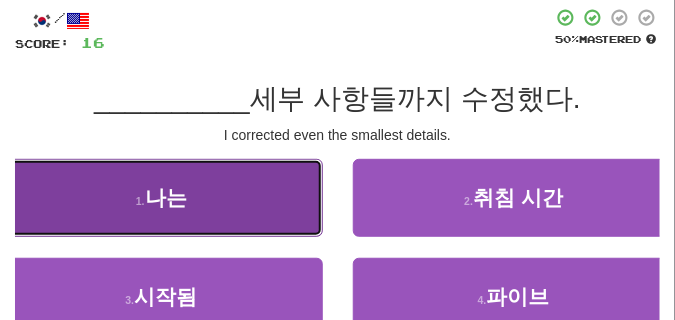 click on "나는" at bounding box center (166, 197) 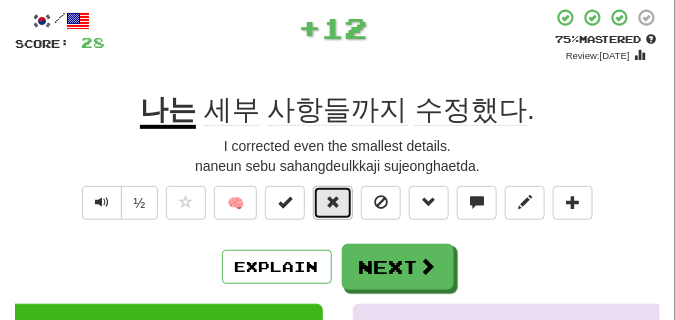 click at bounding box center (333, 202) 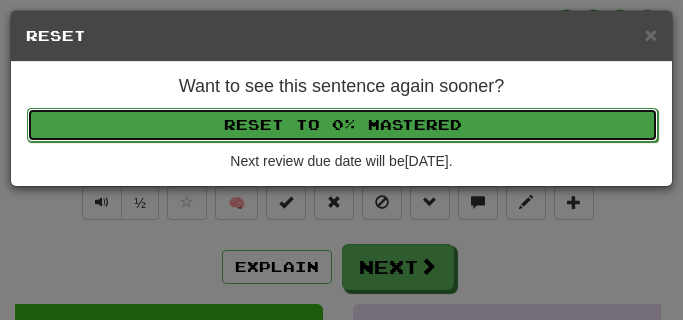 click on "Reset to 0% Mastered" at bounding box center (342, 125) 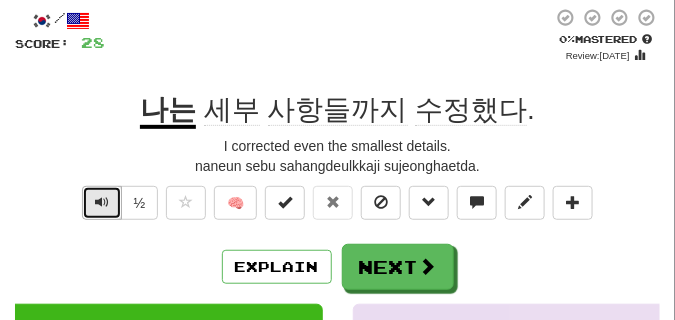 click at bounding box center [102, 202] 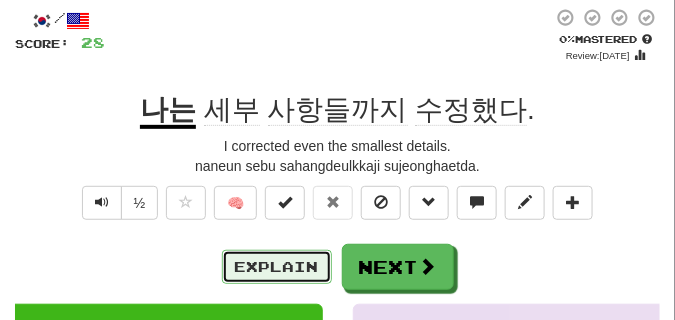 click on "Explain" at bounding box center (277, 267) 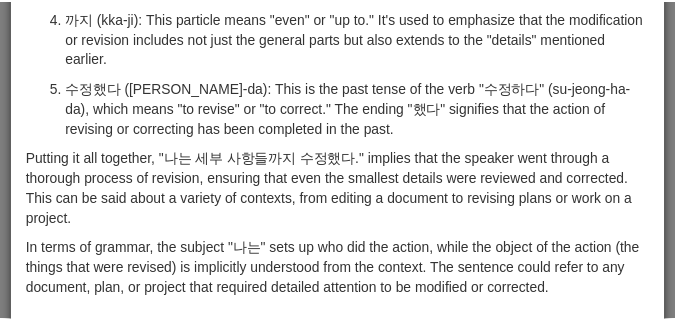 scroll, scrollTop: 407, scrollLeft: 0, axis: vertical 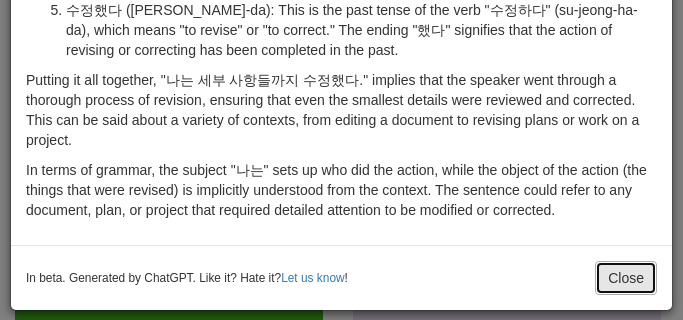 click on "Close" at bounding box center [626, 278] 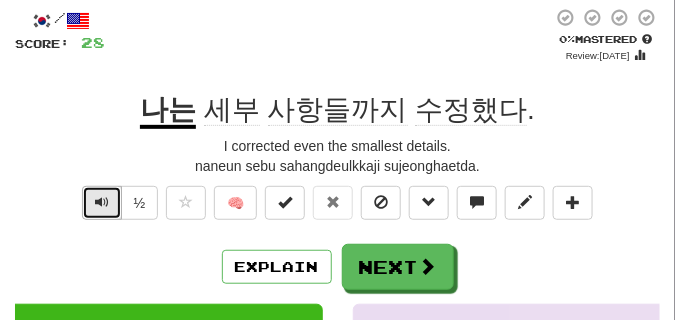 click at bounding box center [102, 203] 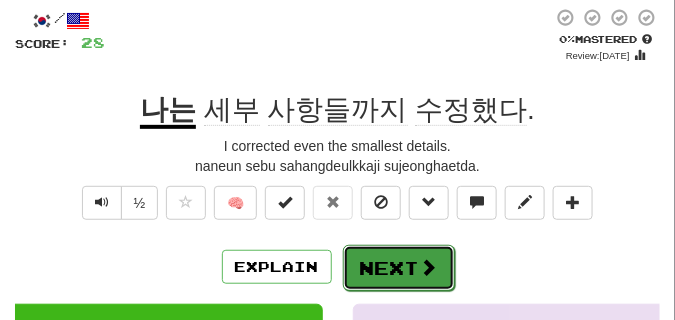 click on "Next" at bounding box center [399, 268] 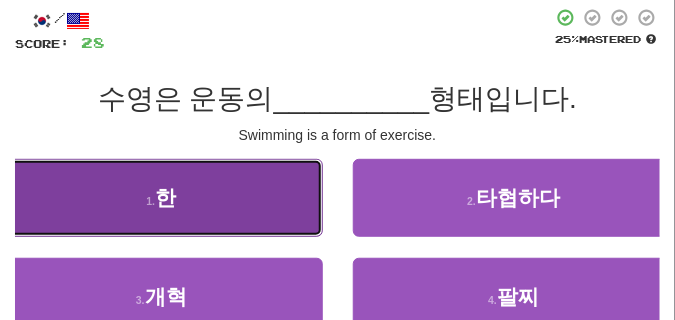 click on "1 .  한" at bounding box center [161, 198] 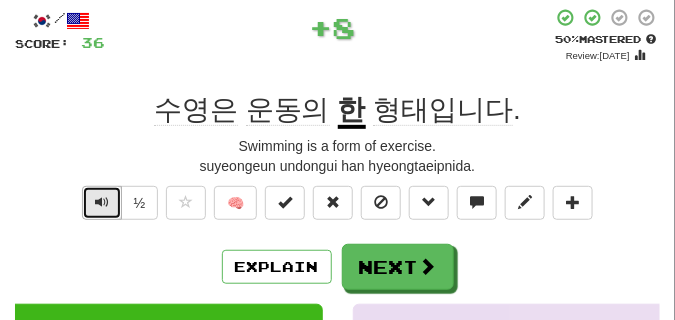 click at bounding box center (102, 202) 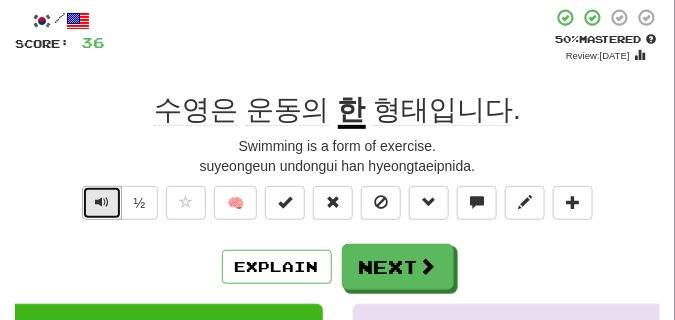 click at bounding box center (102, 202) 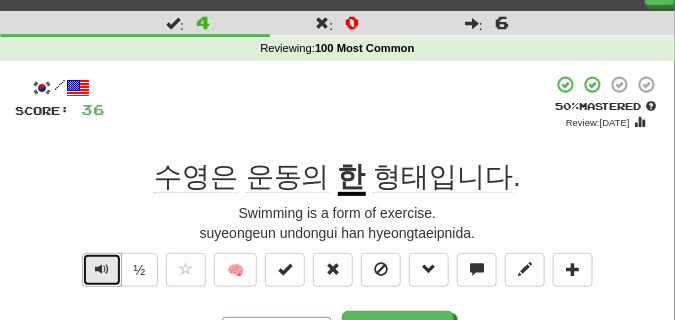 scroll, scrollTop: 50, scrollLeft: 0, axis: vertical 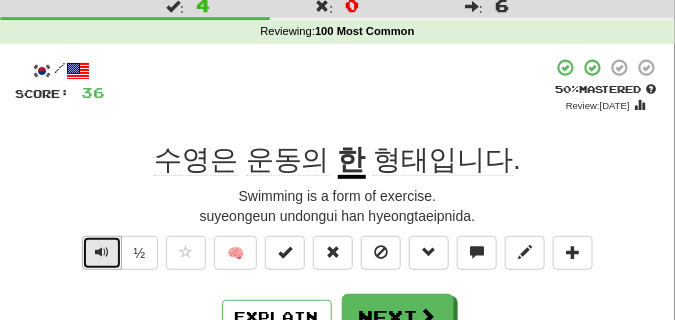 click at bounding box center (102, 253) 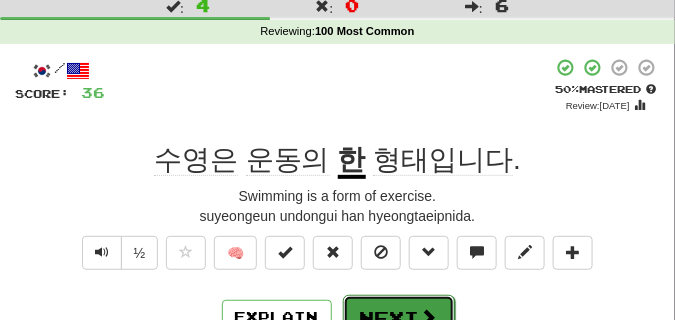 click on "Next" at bounding box center (399, 318) 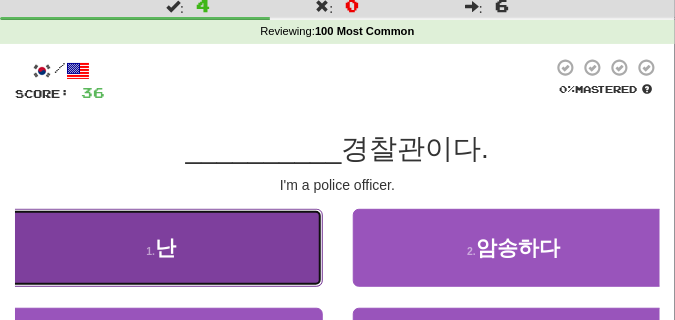 click on "1 .  난" at bounding box center (161, 248) 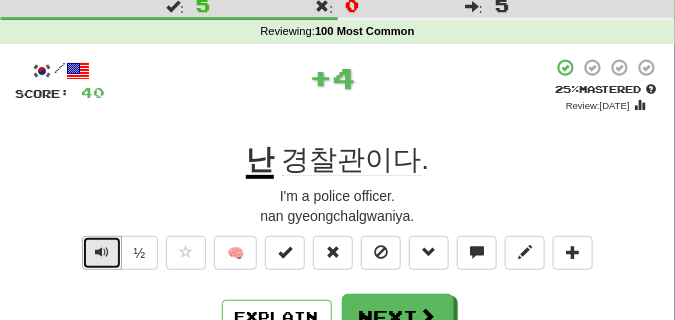 click at bounding box center (102, 252) 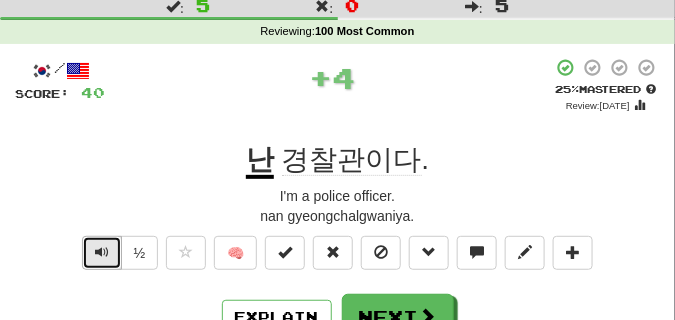 click at bounding box center [102, 252] 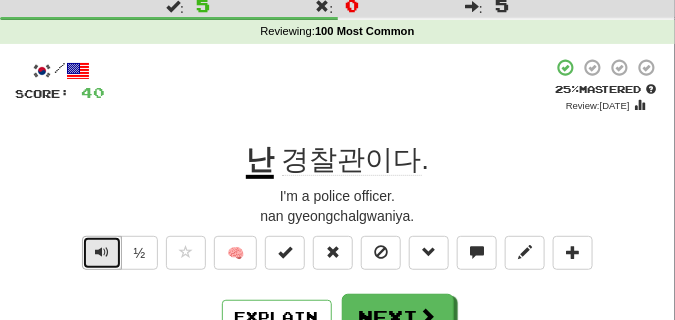 click at bounding box center [102, 252] 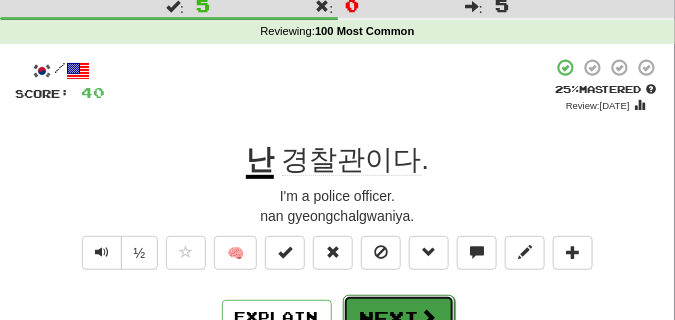 click on "Next" at bounding box center [399, 318] 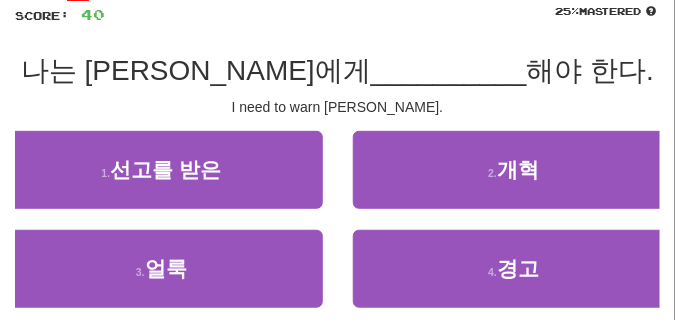 scroll, scrollTop: 150, scrollLeft: 0, axis: vertical 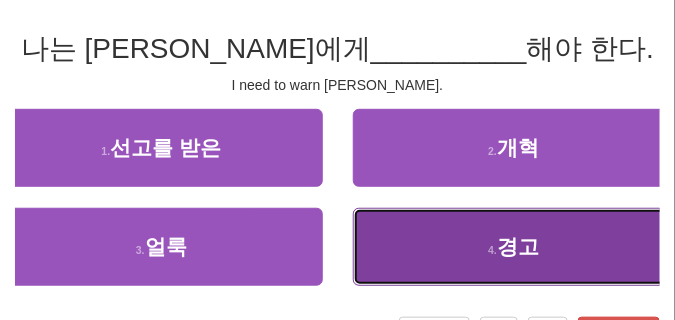 click on "4 .  경고" at bounding box center [514, 247] 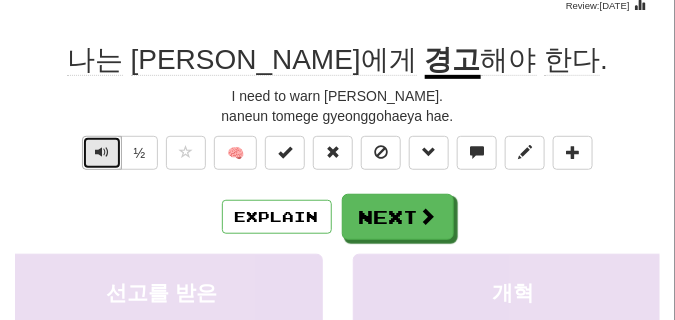 click at bounding box center (102, 152) 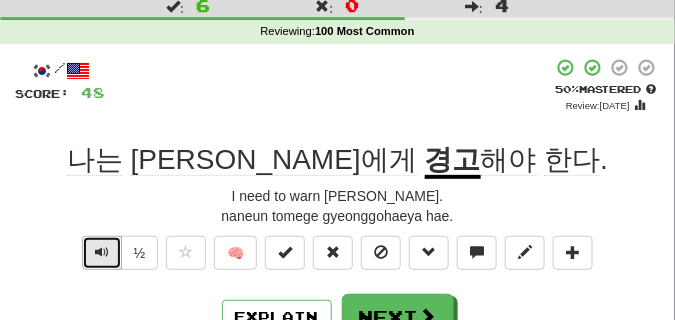 scroll, scrollTop: 100, scrollLeft: 0, axis: vertical 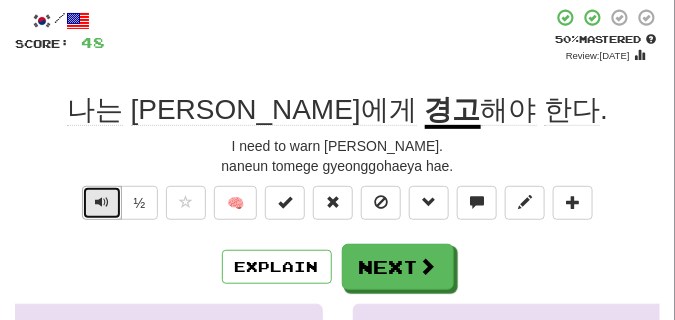click at bounding box center [102, 203] 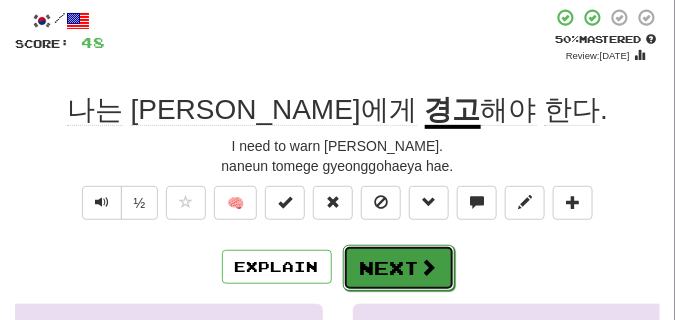 click on "Next" at bounding box center (399, 268) 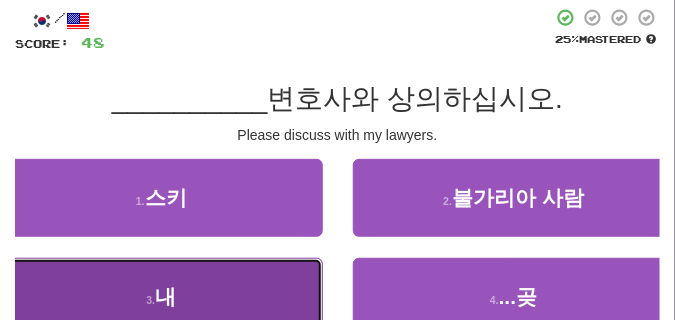 click on "3 .  내" at bounding box center [161, 297] 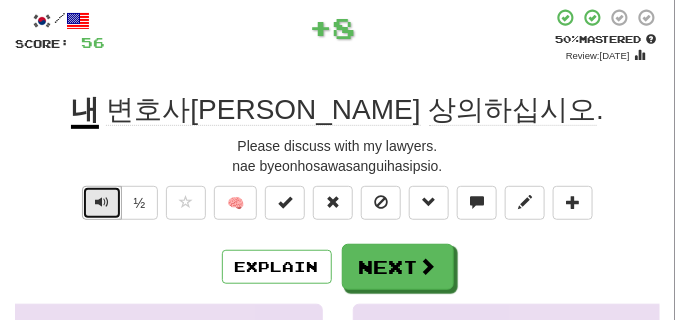 click at bounding box center (102, 202) 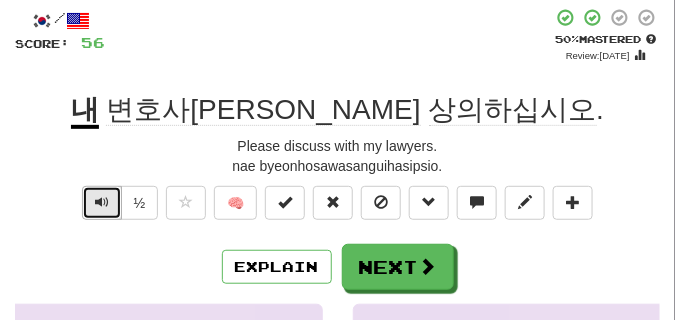 click at bounding box center [102, 202] 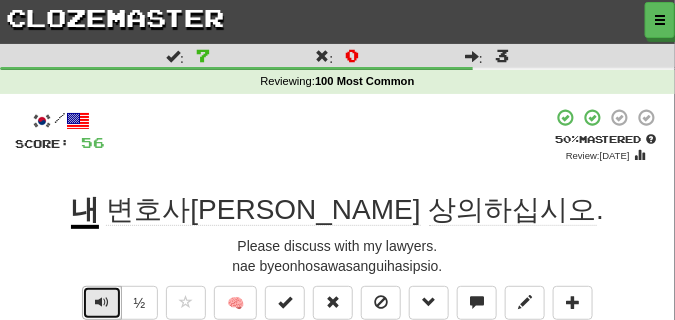 scroll, scrollTop: 100, scrollLeft: 0, axis: vertical 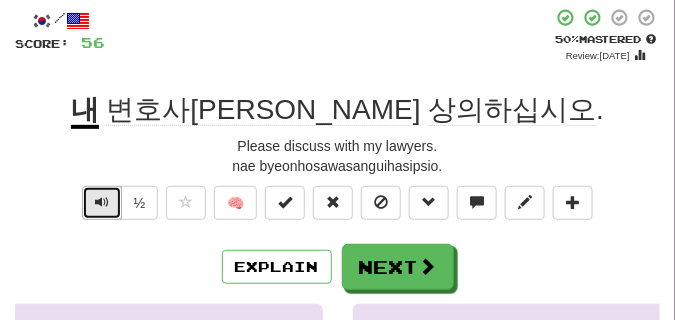 click at bounding box center [102, 203] 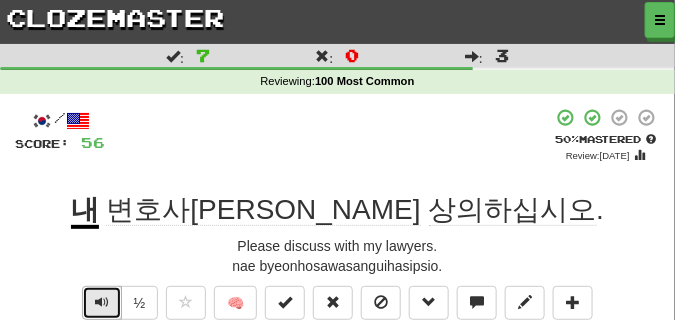 scroll, scrollTop: 100, scrollLeft: 0, axis: vertical 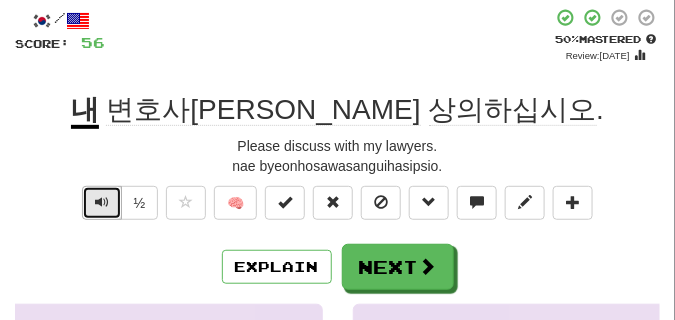 click at bounding box center (102, 202) 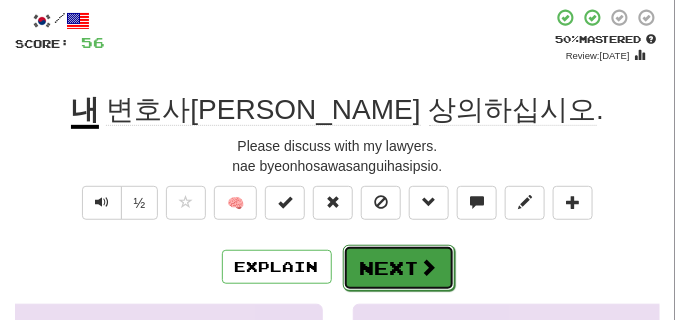 click on "Next" at bounding box center [399, 268] 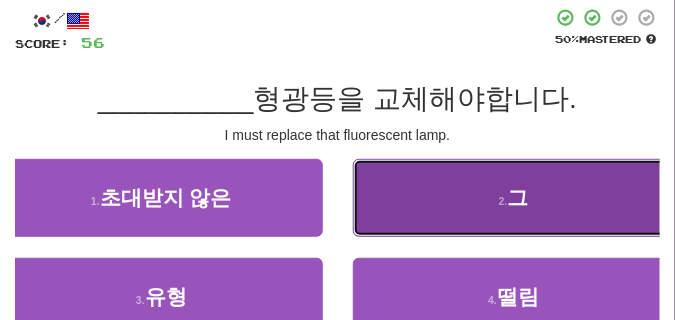 click on "2 .  그" at bounding box center (514, 198) 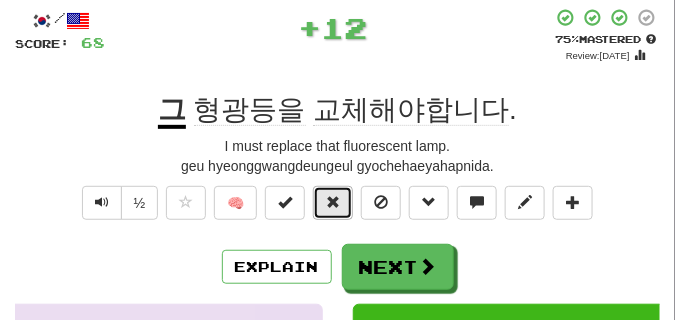 click at bounding box center [333, 202] 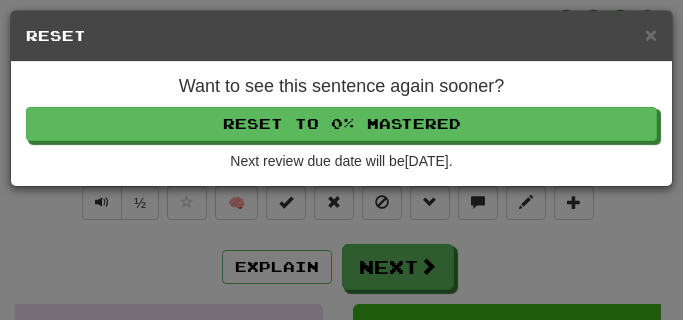 click on "Want to see this sentence again sooner? Reset to 0% Mastered Next review due date will be  2025-07-10 ." at bounding box center [341, 124] 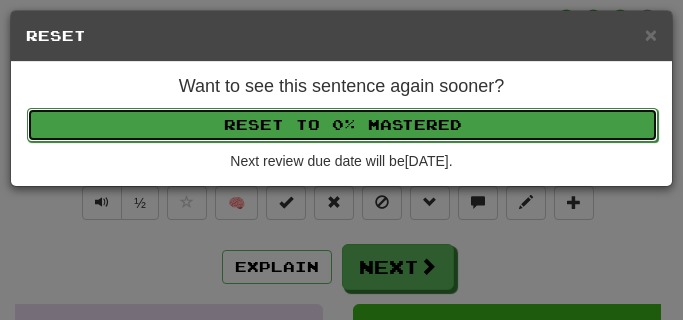 click on "Reset to 0% Mastered" at bounding box center (342, 125) 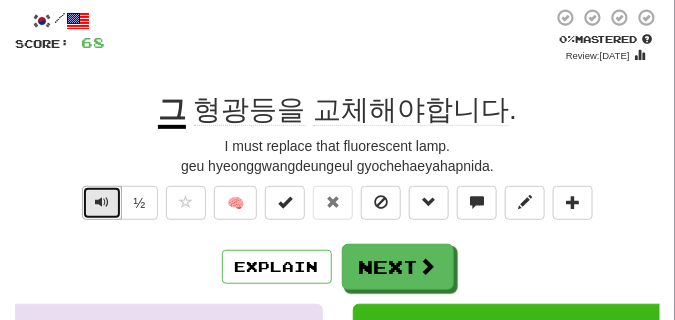 click at bounding box center [102, 202] 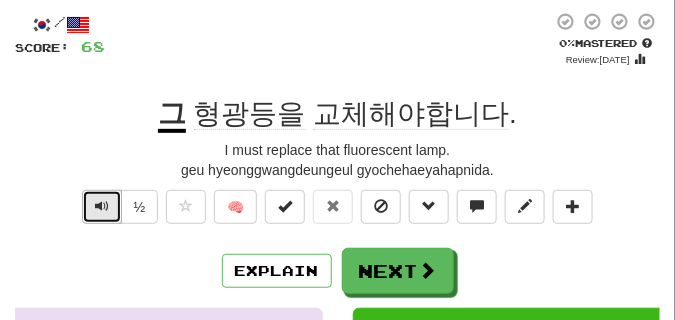 scroll, scrollTop: 100, scrollLeft: 0, axis: vertical 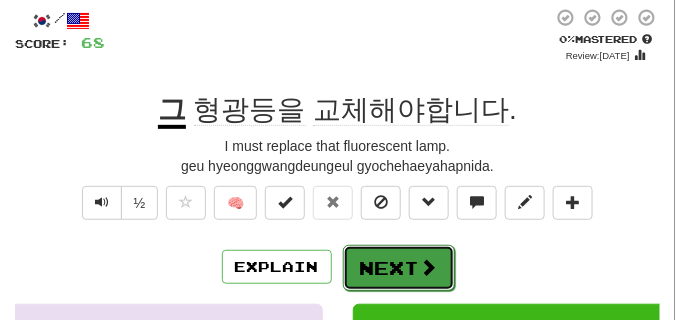 click on "Next" at bounding box center (399, 268) 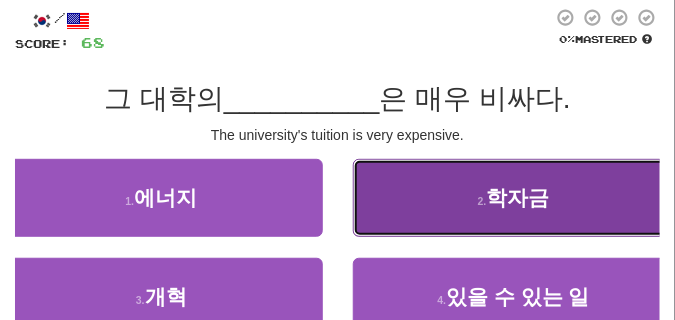 click on "2 .  학자금" at bounding box center (514, 198) 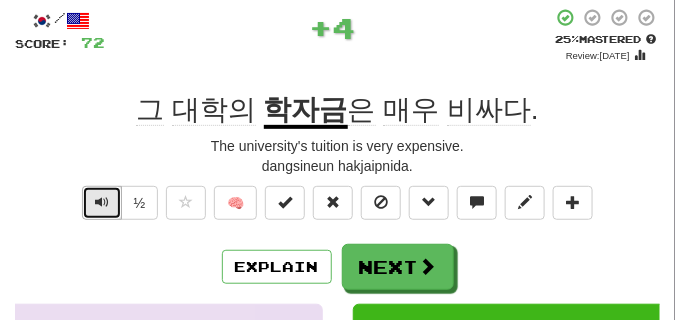 click at bounding box center (102, 202) 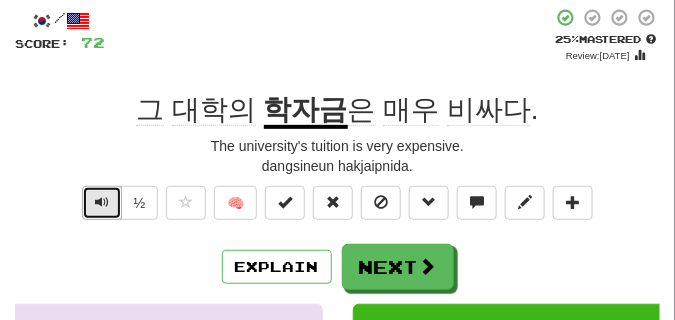 click at bounding box center [102, 202] 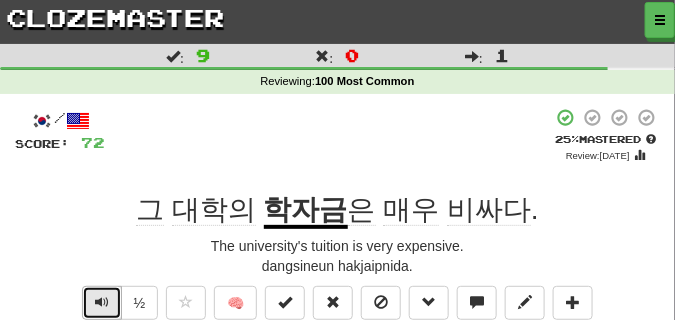 scroll, scrollTop: 100, scrollLeft: 0, axis: vertical 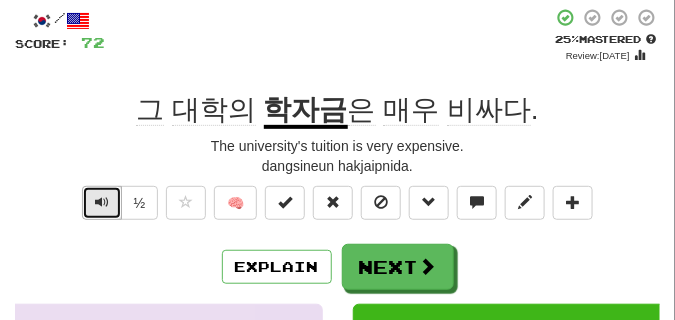 click at bounding box center [102, 202] 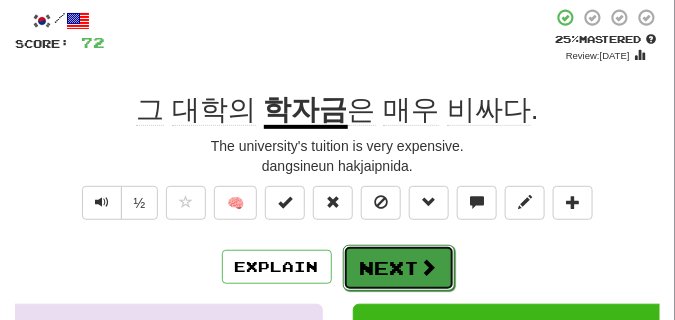 click on "Next" at bounding box center (399, 268) 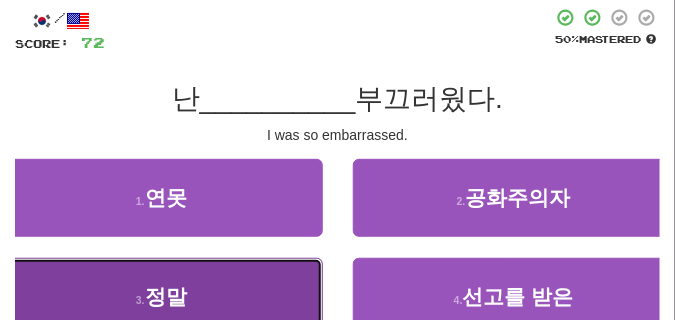 click on "3 .  정말" at bounding box center (161, 297) 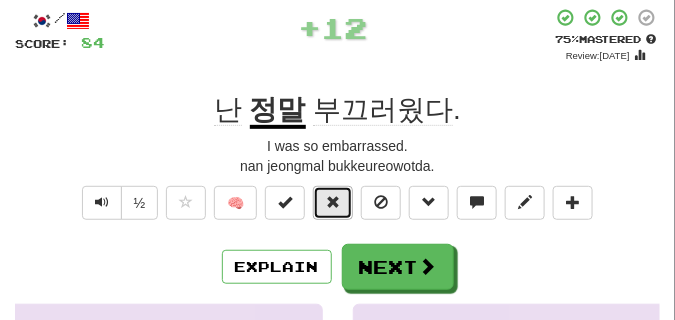 click at bounding box center [333, 203] 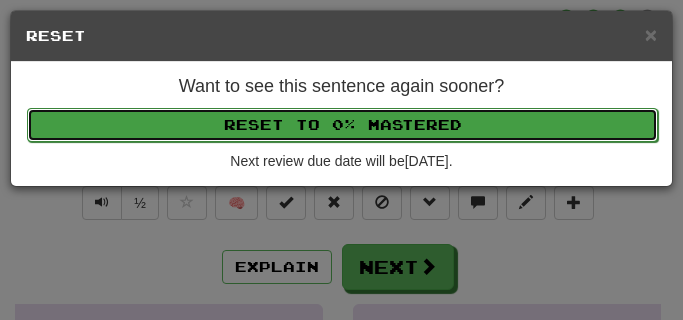 click on "Reset to 0% Mastered" at bounding box center [342, 125] 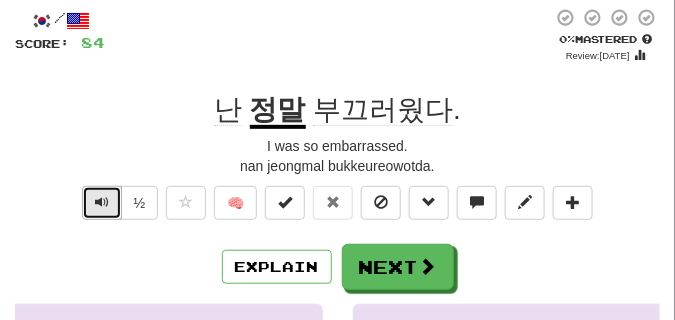 click at bounding box center (102, 202) 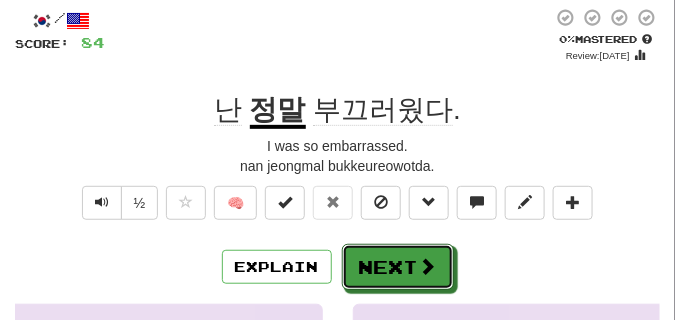 click on "Next" at bounding box center [398, 267] 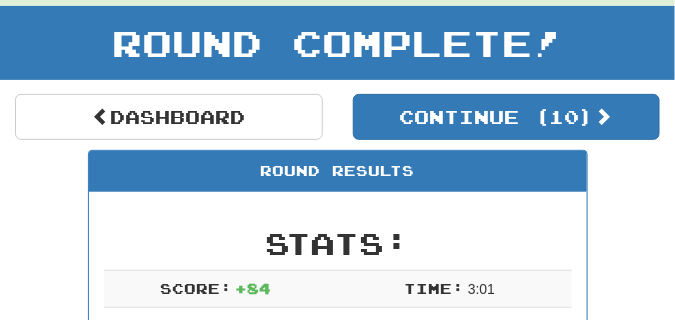 scroll, scrollTop: 88, scrollLeft: 0, axis: vertical 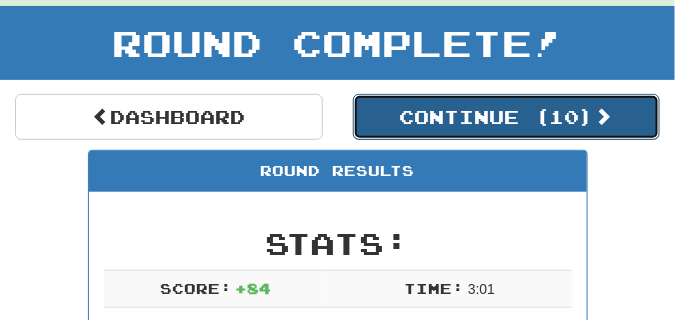 click on "Continue ( 10 )" at bounding box center (507, 117) 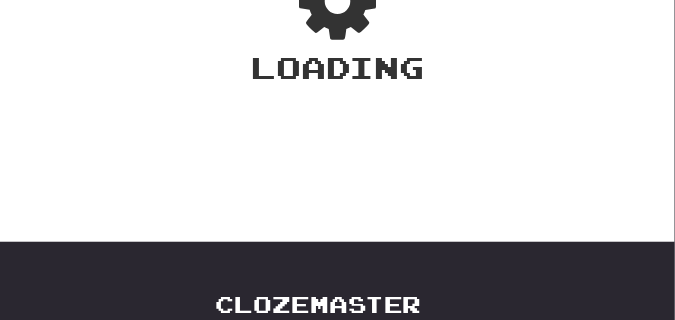 scroll, scrollTop: 88, scrollLeft: 0, axis: vertical 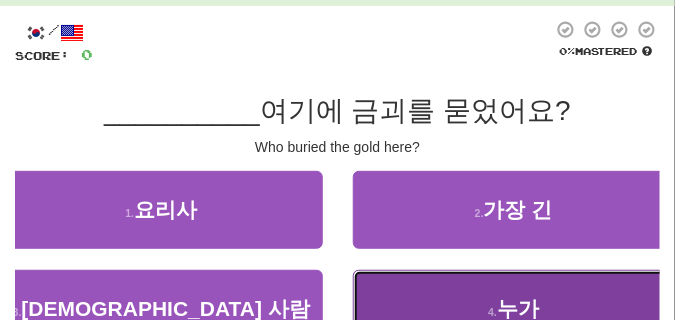 click on "4 .  누가" at bounding box center [514, 309] 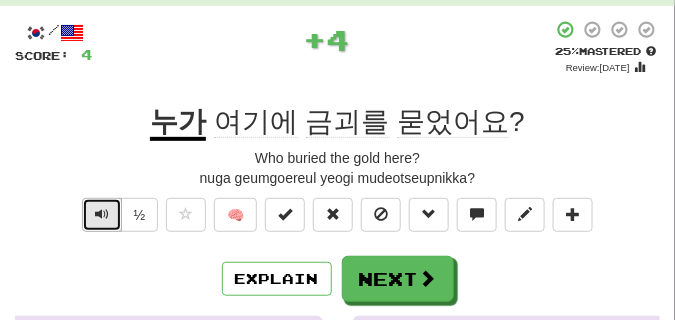 click at bounding box center (102, 214) 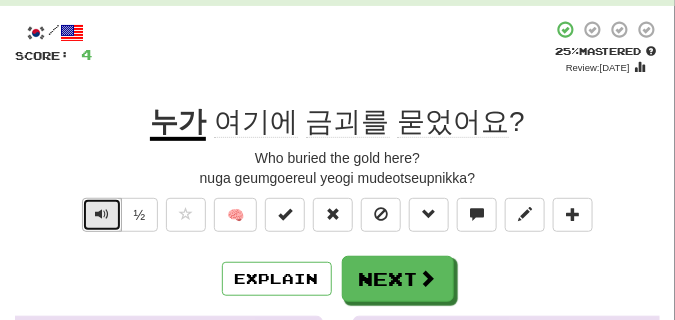 click at bounding box center [102, 214] 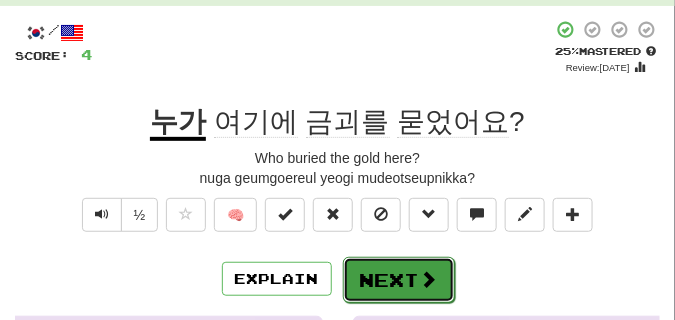 click on "Next" at bounding box center [399, 280] 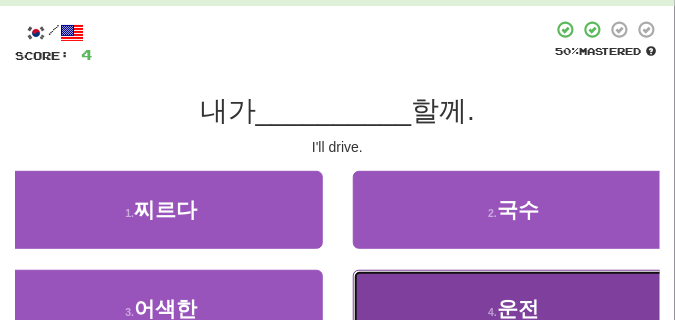 click on "4 .  운전" at bounding box center (514, 309) 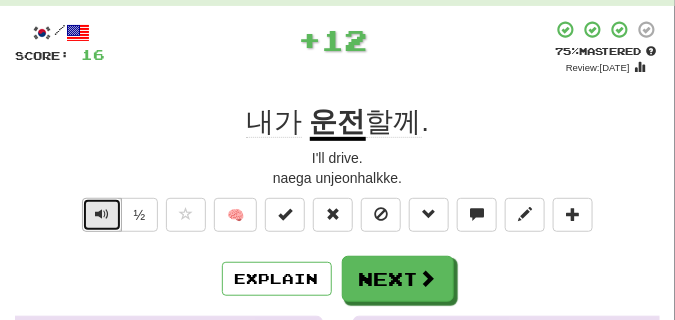 click at bounding box center [102, 215] 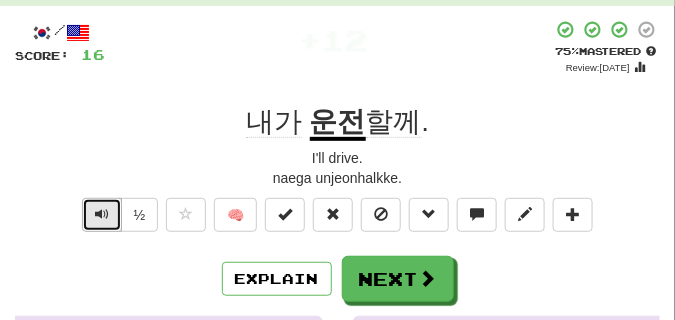 click at bounding box center (102, 215) 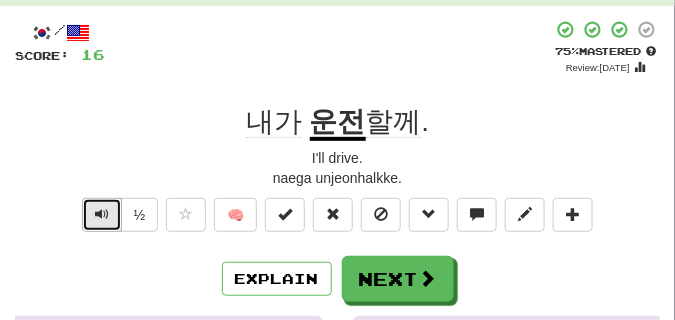 click at bounding box center (102, 215) 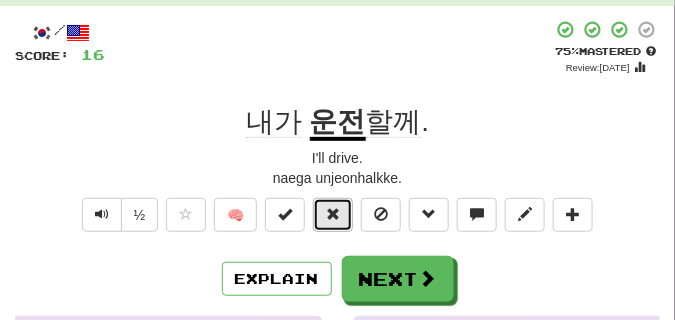 click at bounding box center [333, 214] 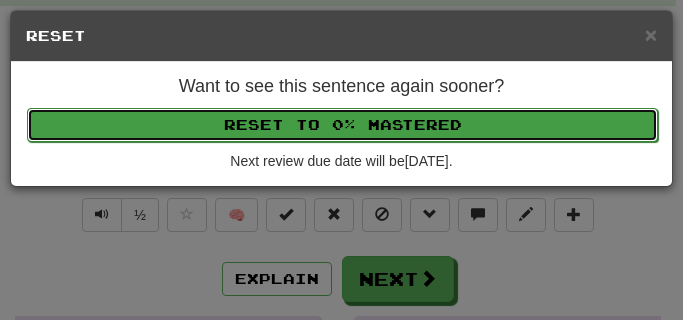 click on "Reset to 0% Mastered" at bounding box center [342, 125] 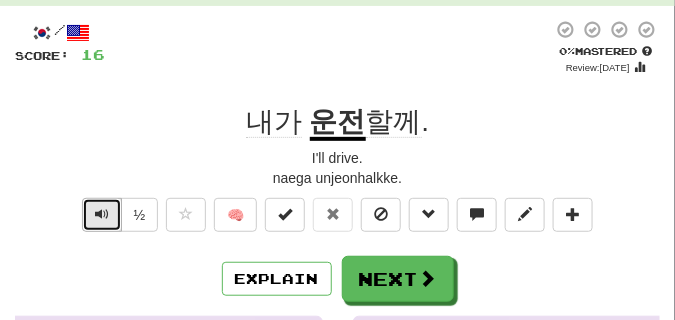 click at bounding box center (102, 214) 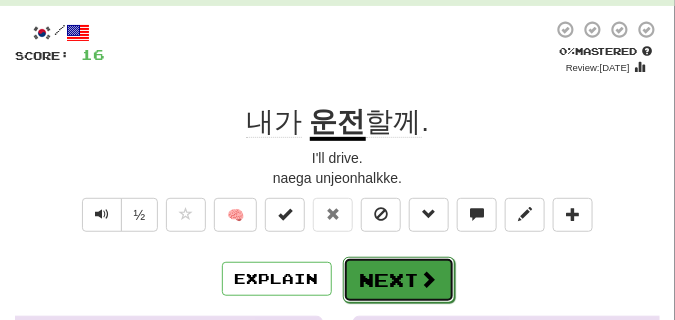 click on "Next" at bounding box center (399, 280) 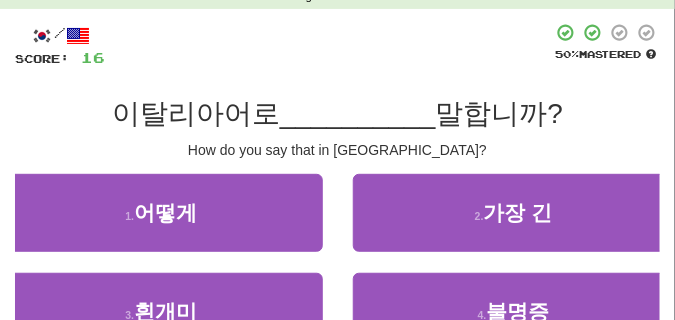 scroll, scrollTop: 100, scrollLeft: 0, axis: vertical 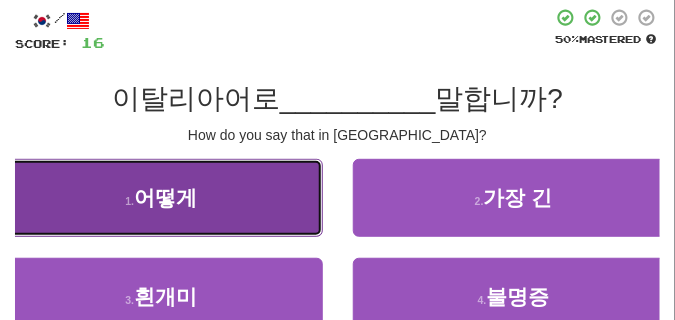 click on "1 .  어떻게" at bounding box center [161, 198] 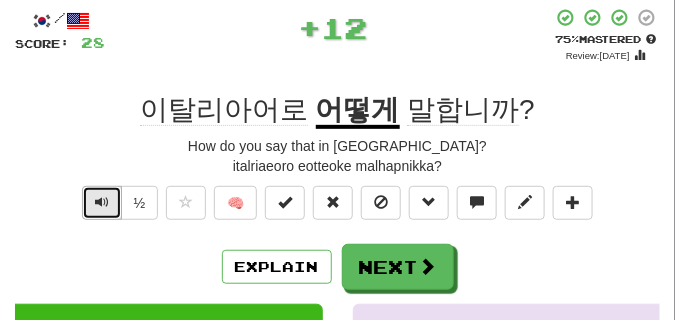 click at bounding box center (102, 202) 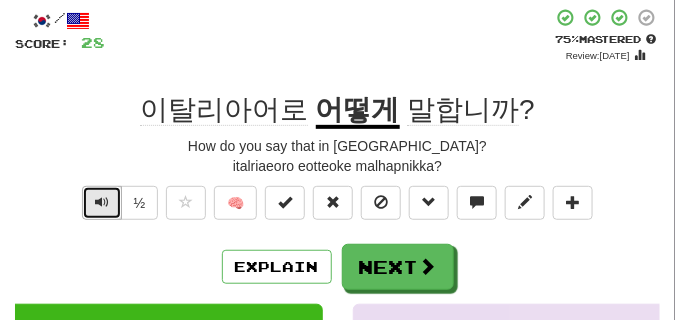 click at bounding box center [102, 202] 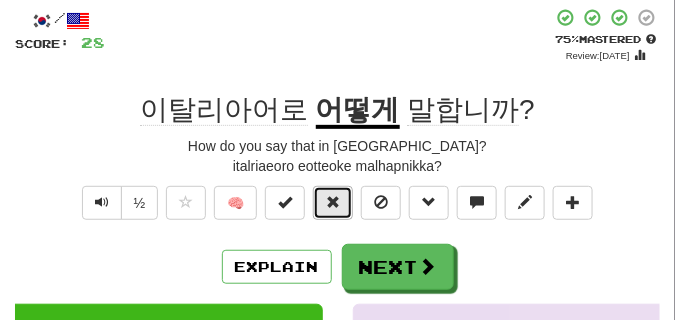 click at bounding box center (333, 203) 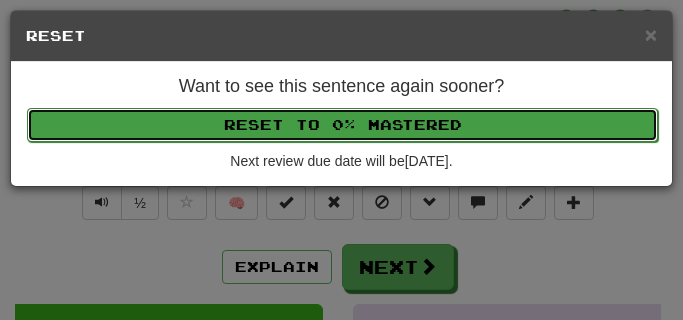 click on "Reset to 0% Mastered" at bounding box center (342, 125) 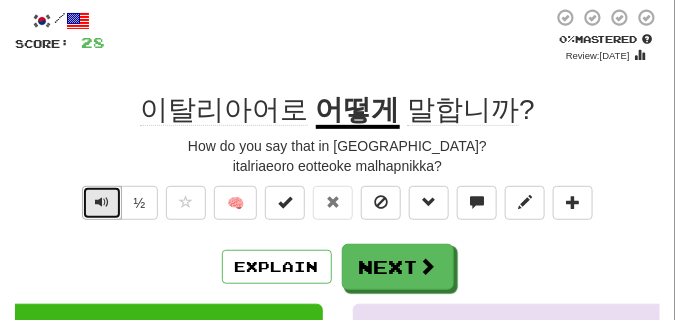 click at bounding box center [102, 202] 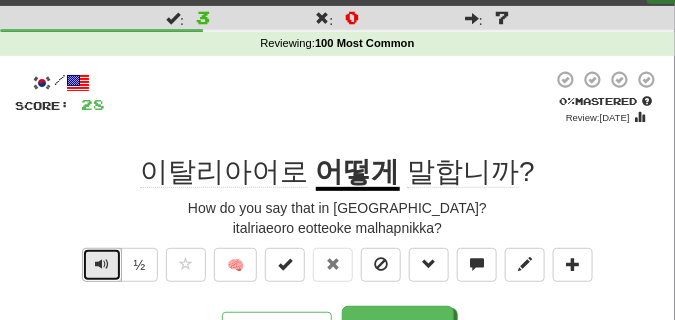 scroll, scrollTop: 100, scrollLeft: 0, axis: vertical 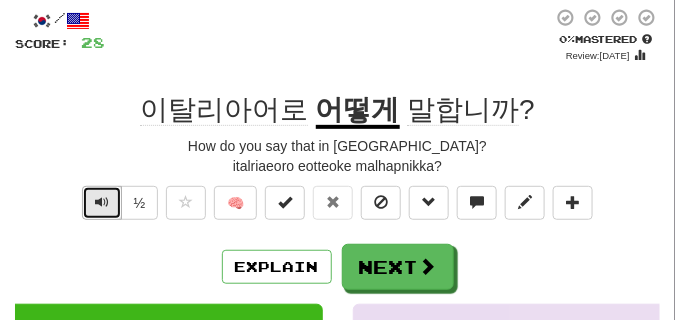 click at bounding box center (102, 202) 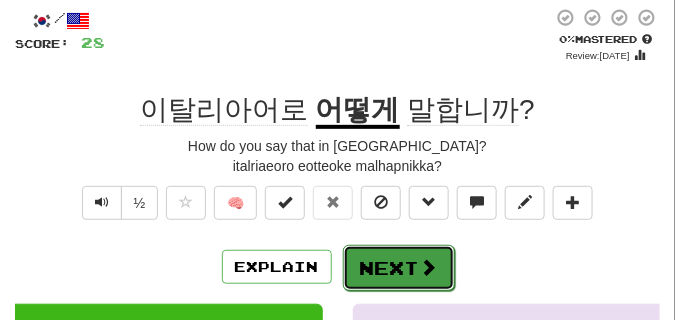 click on "Next" at bounding box center (399, 268) 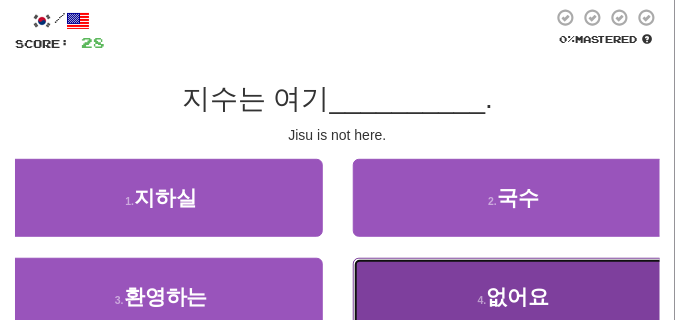 click on "4 .  없어요" at bounding box center [514, 297] 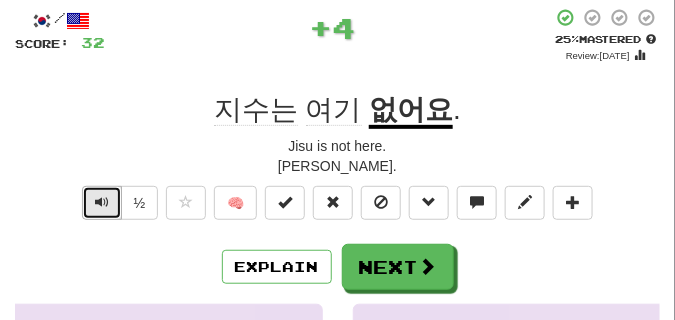 click at bounding box center [102, 202] 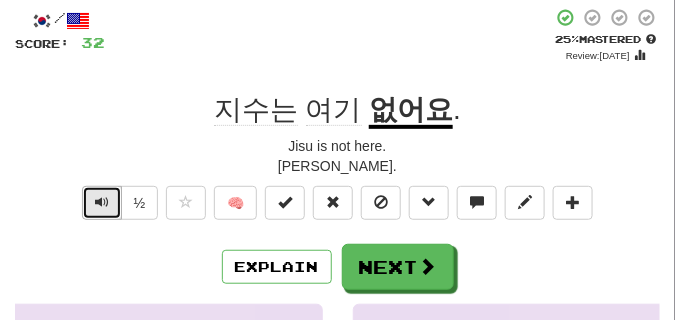 click at bounding box center (102, 202) 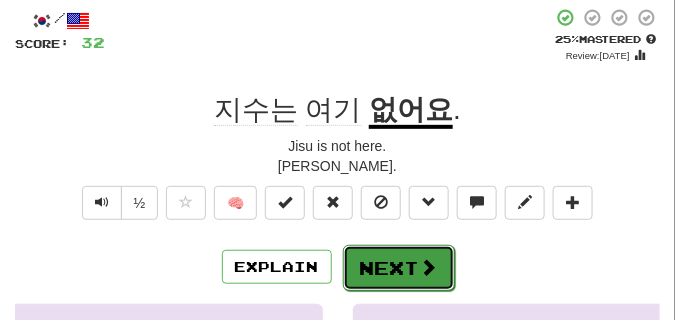 click on "Next" at bounding box center [399, 268] 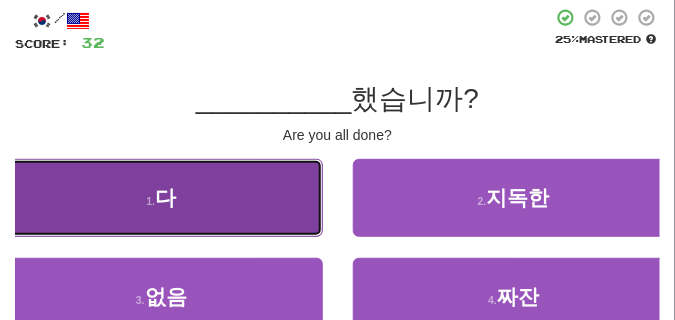 click on "1 .  다" at bounding box center [161, 198] 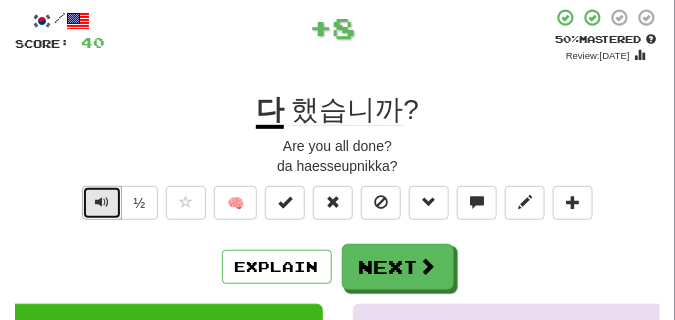 click at bounding box center [102, 202] 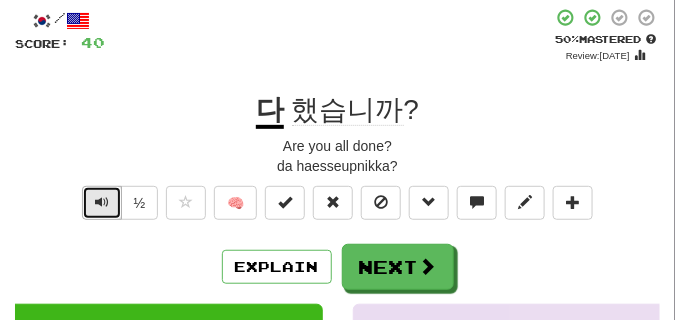 click at bounding box center (102, 202) 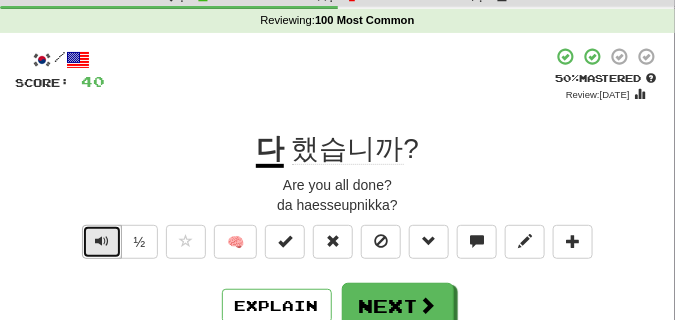 scroll, scrollTop: 150, scrollLeft: 0, axis: vertical 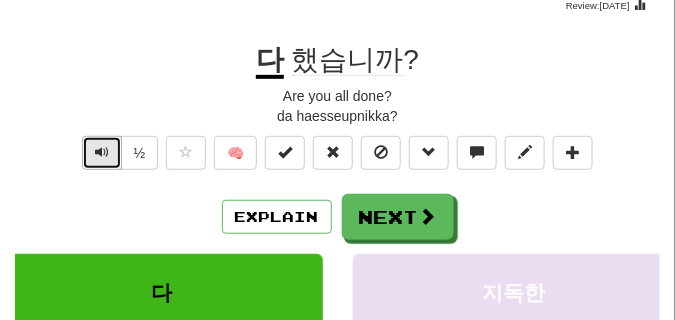 click at bounding box center [102, 152] 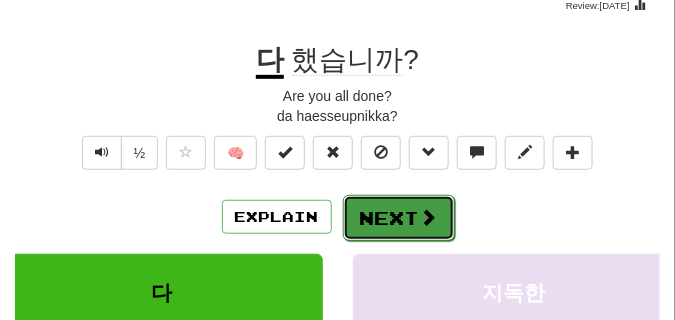 click on "Next" at bounding box center (399, 218) 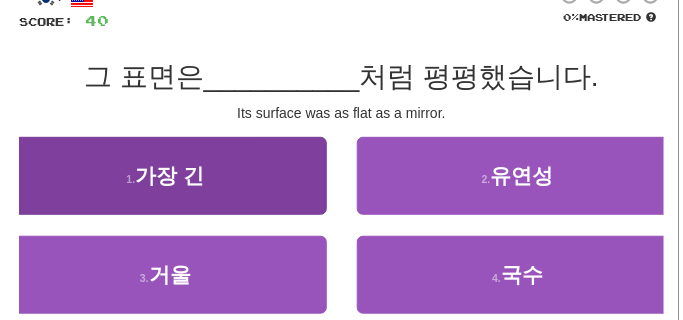 scroll, scrollTop: 100, scrollLeft: 0, axis: vertical 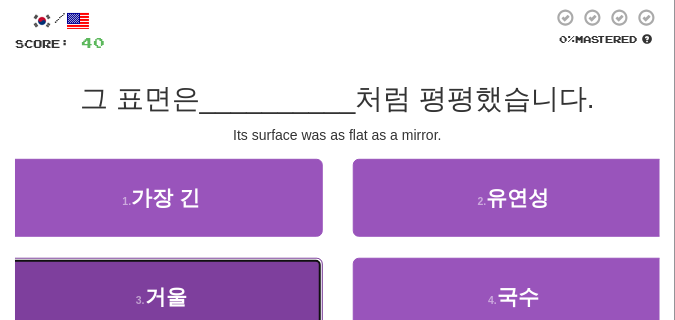 click on "3 .  거울" at bounding box center (161, 297) 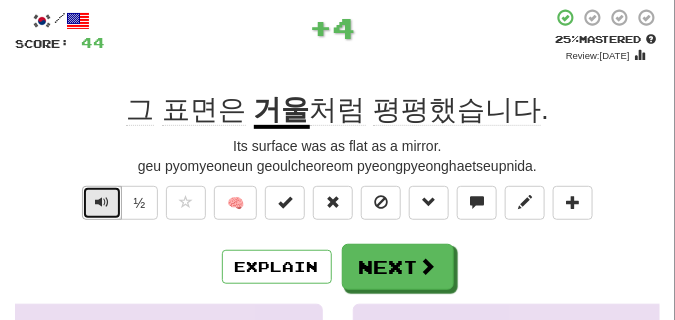 click at bounding box center [102, 202] 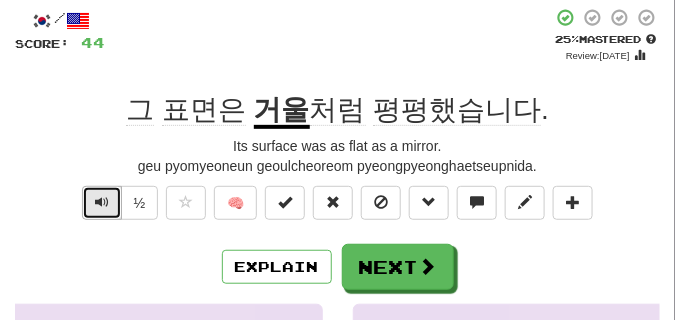 click at bounding box center [102, 202] 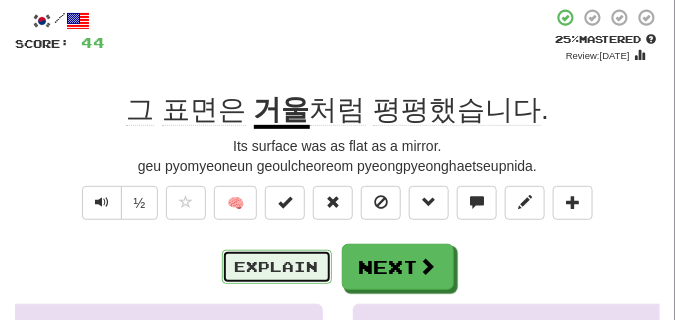 click on "Explain" at bounding box center [277, 267] 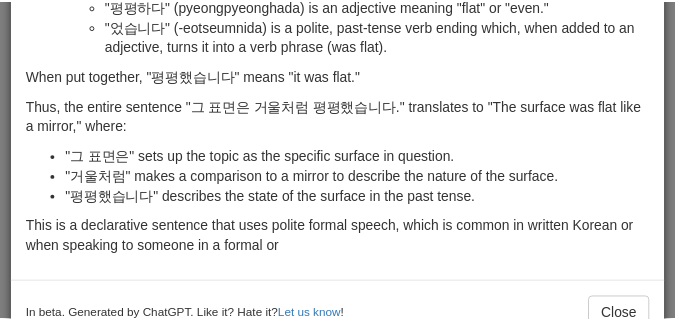 scroll, scrollTop: 447, scrollLeft: 0, axis: vertical 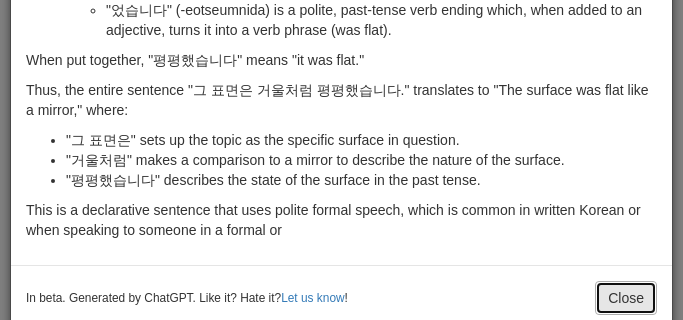 click on "Close" at bounding box center (626, 298) 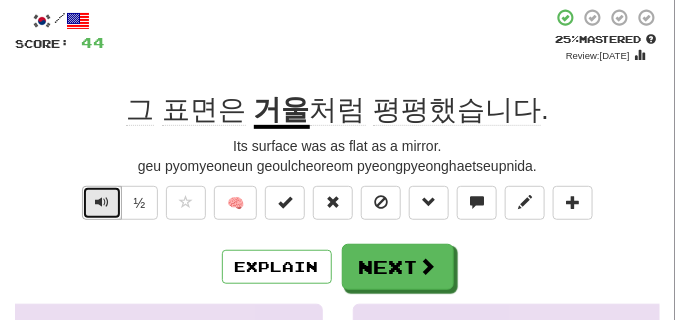 click at bounding box center (102, 202) 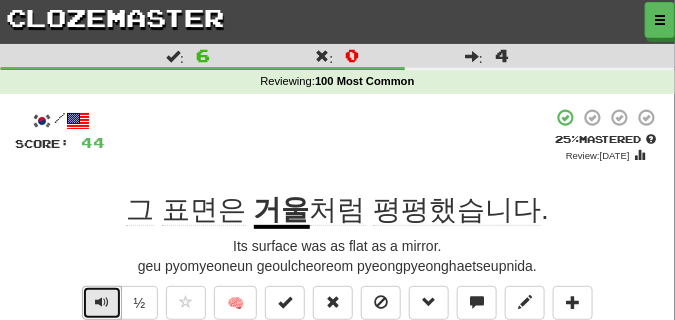 scroll, scrollTop: 50, scrollLeft: 0, axis: vertical 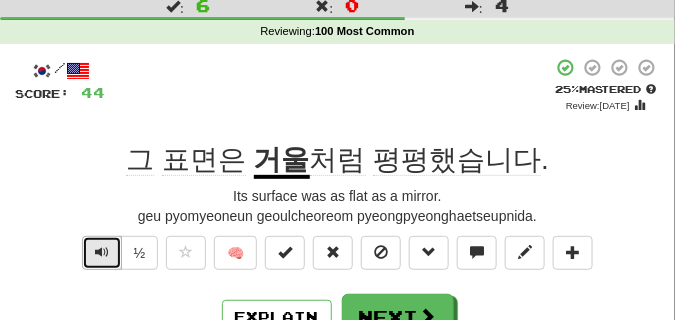 click at bounding box center (102, 252) 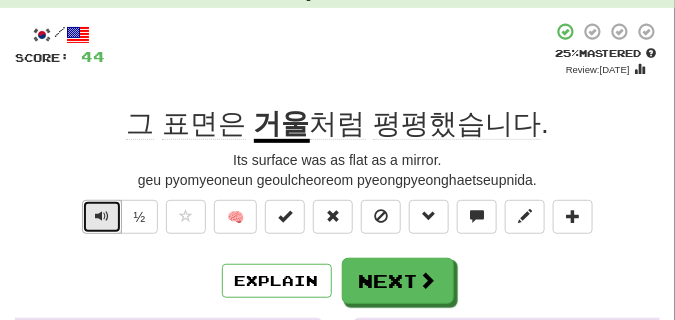 scroll, scrollTop: 100, scrollLeft: 0, axis: vertical 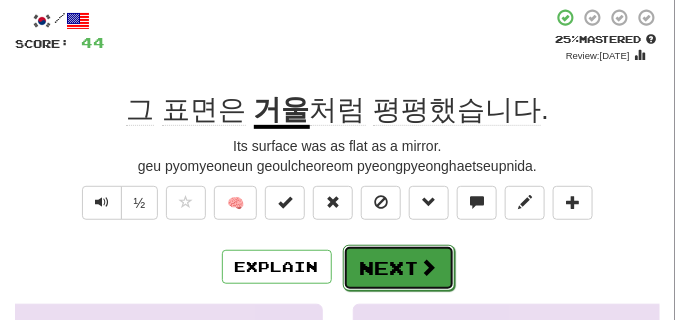 click on "Next" at bounding box center (399, 268) 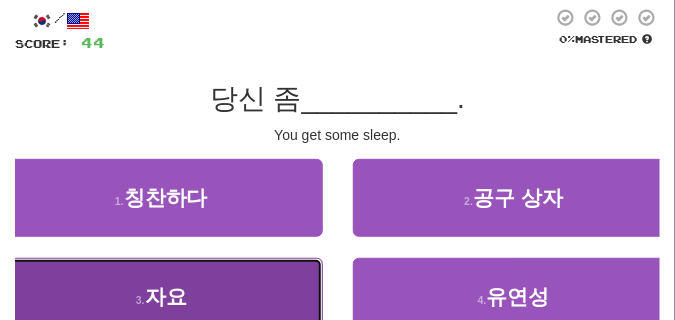 click on "자요" at bounding box center (166, 296) 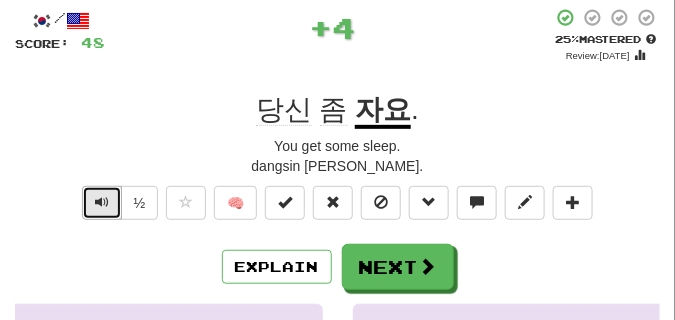 click at bounding box center (102, 202) 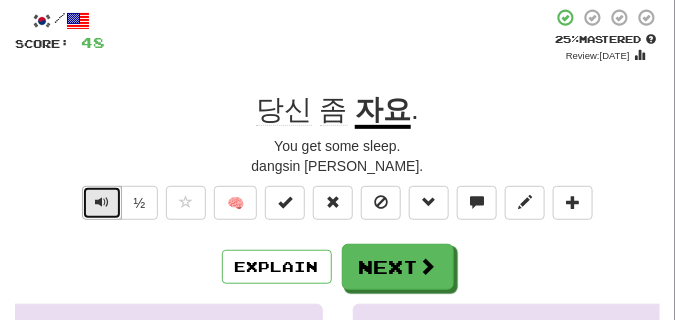 click at bounding box center (102, 202) 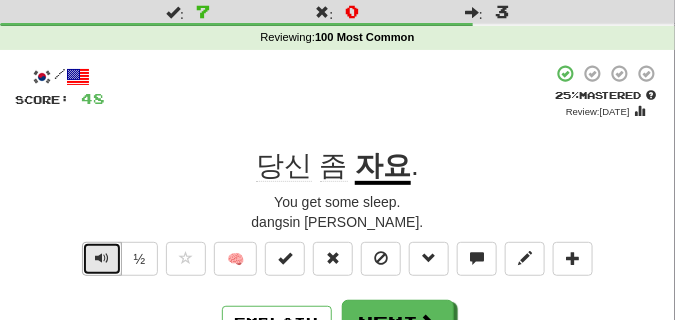 scroll, scrollTop: 100, scrollLeft: 0, axis: vertical 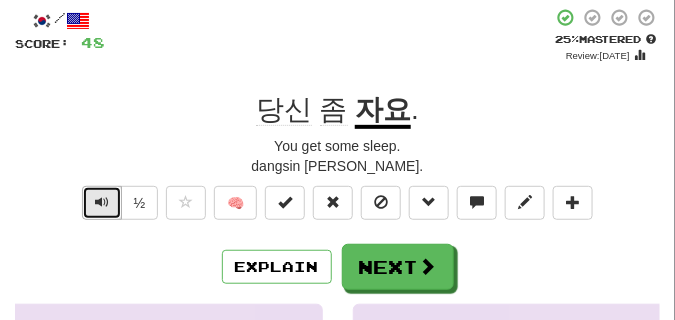 click at bounding box center [102, 202] 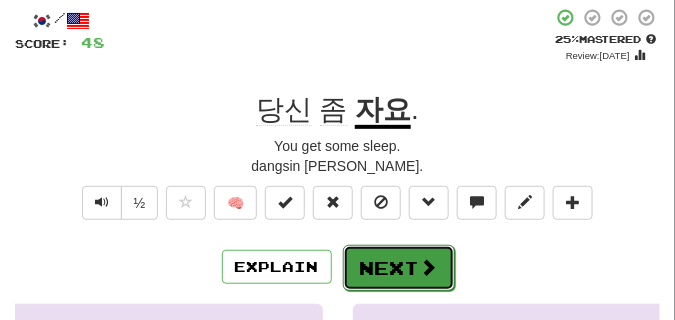 click on "Next" at bounding box center [399, 268] 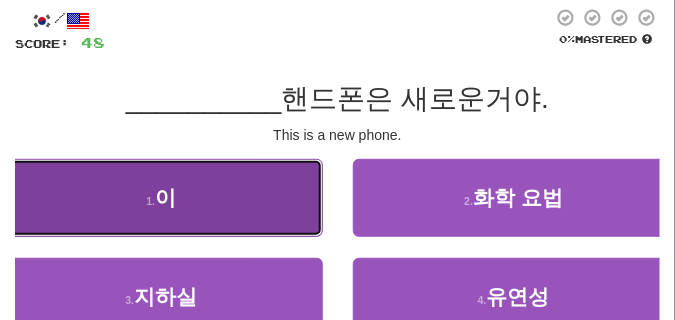 click on "1 .  이" at bounding box center [161, 198] 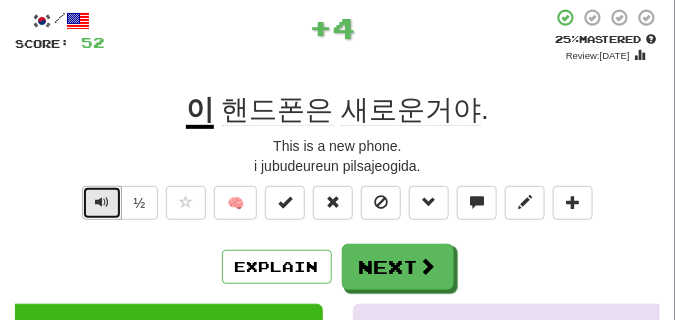 click at bounding box center (102, 202) 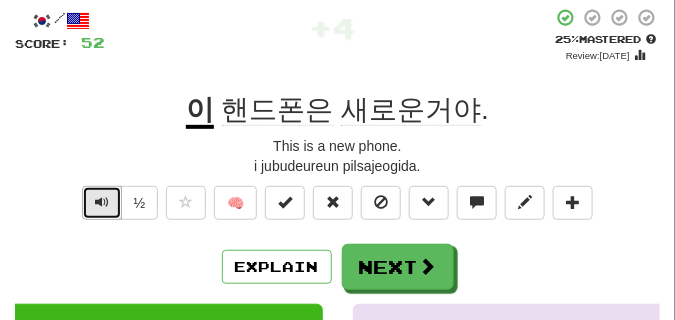click at bounding box center (102, 202) 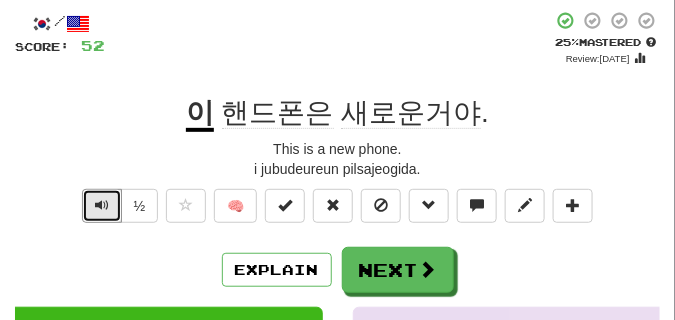 scroll, scrollTop: 100, scrollLeft: 0, axis: vertical 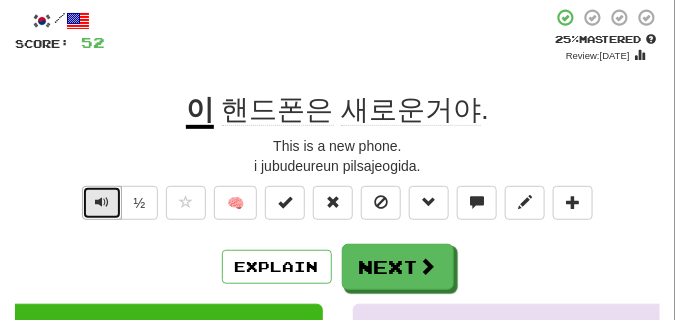 click at bounding box center [102, 202] 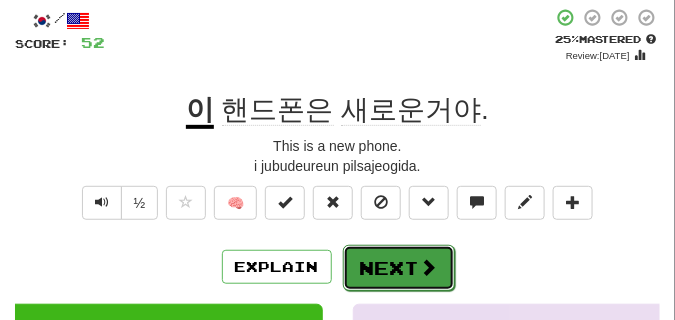 click on "Next" at bounding box center [399, 268] 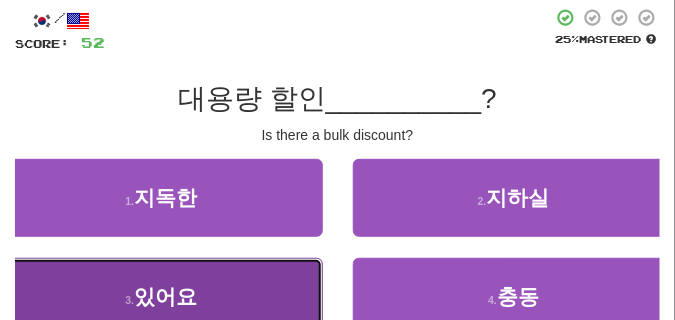 click on "3 .  있어요" at bounding box center [161, 297] 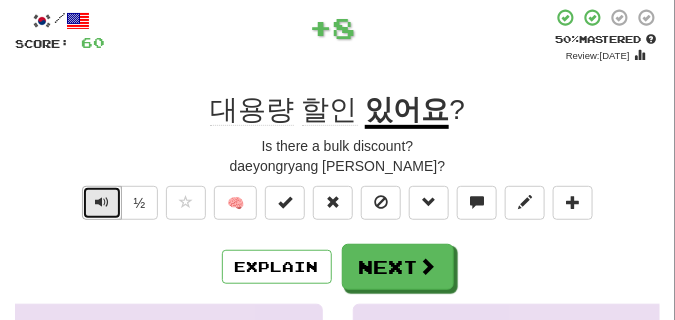 click at bounding box center [102, 202] 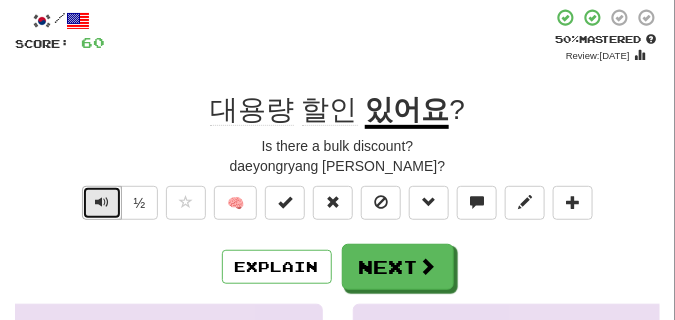 click at bounding box center (102, 202) 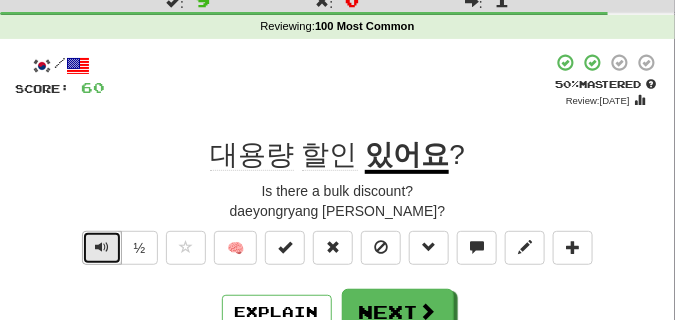 scroll, scrollTop: 100, scrollLeft: 0, axis: vertical 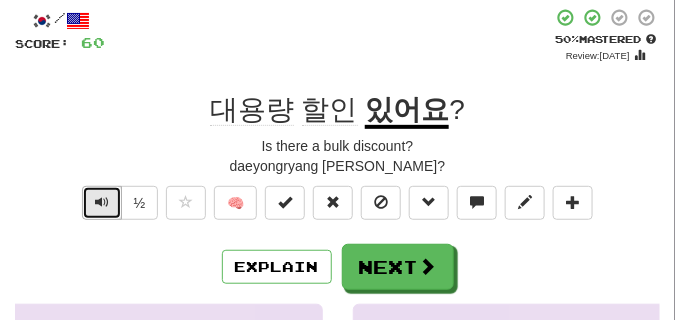 click at bounding box center [102, 202] 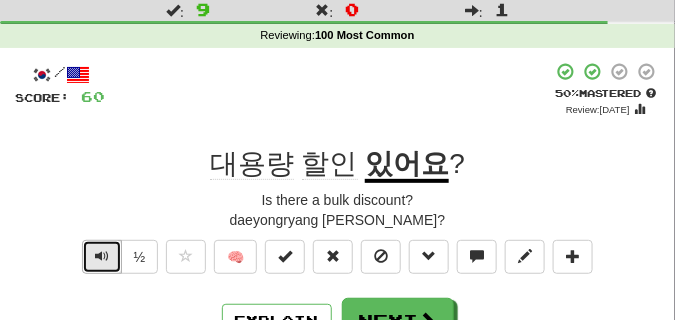 scroll, scrollTop: 100, scrollLeft: 0, axis: vertical 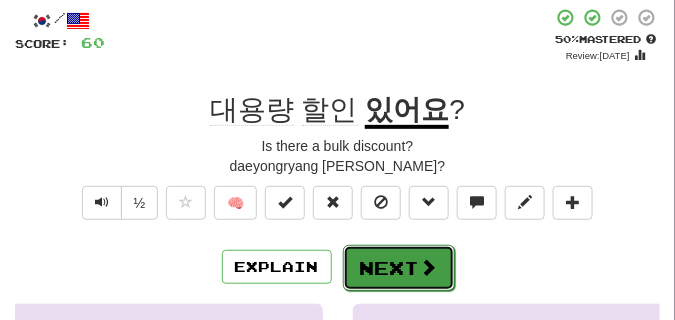 click on "Next" at bounding box center [399, 268] 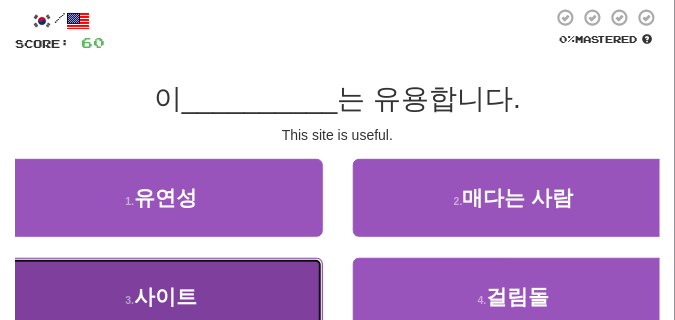 click on "3 .  사이트" at bounding box center (161, 297) 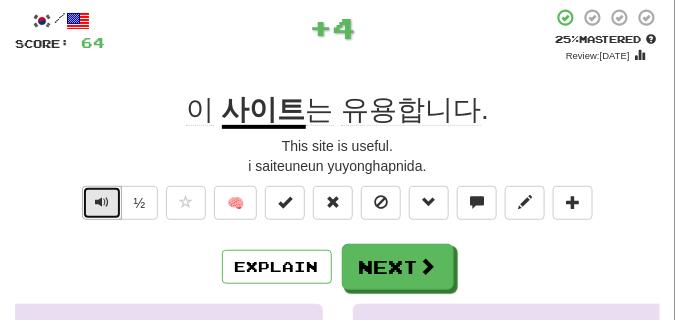 click at bounding box center (102, 202) 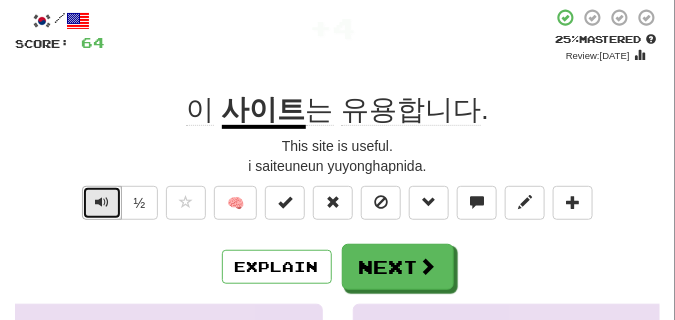 click at bounding box center [102, 202] 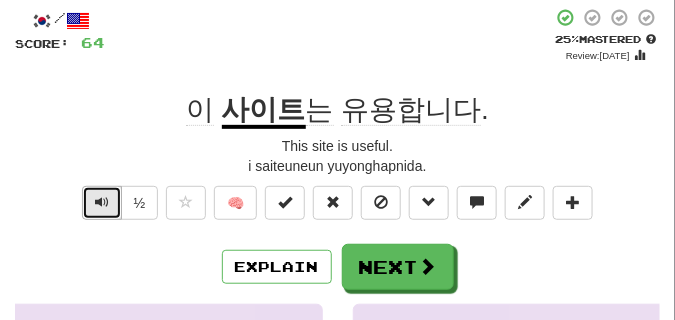 click at bounding box center [102, 202] 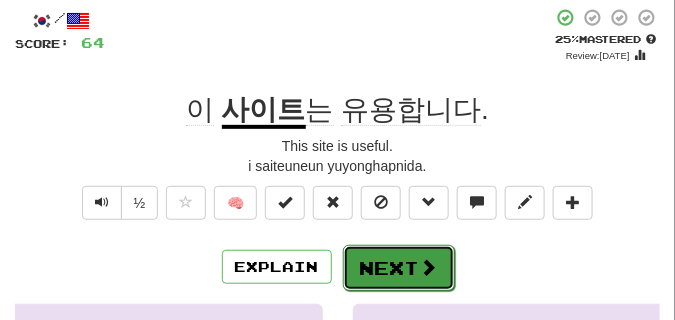 click on "Next" at bounding box center (399, 268) 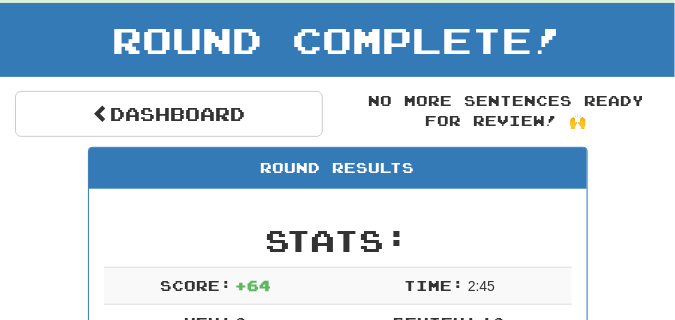 scroll, scrollTop: 88, scrollLeft: 0, axis: vertical 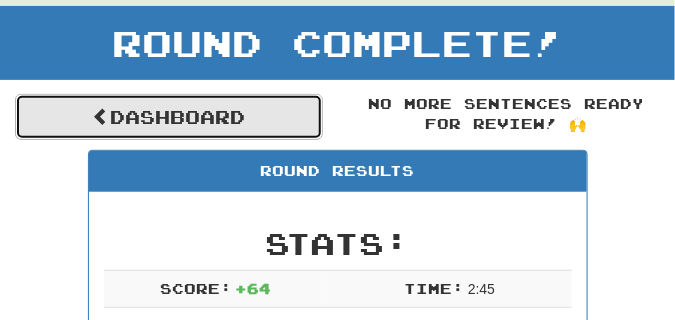click on "Dashboard" at bounding box center (169, 117) 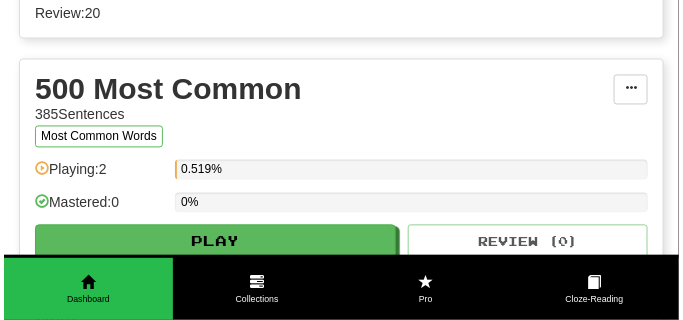 scroll, scrollTop: 750, scrollLeft: 0, axis: vertical 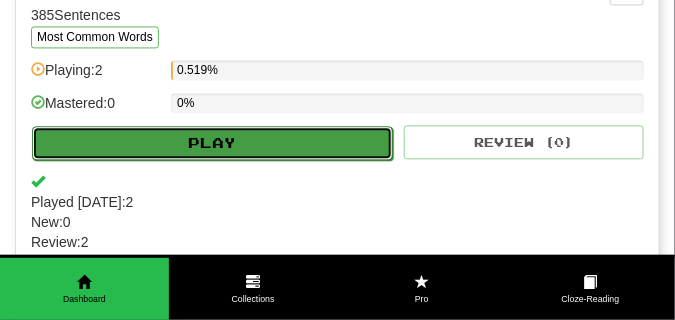 click on "Play" at bounding box center [212, 143] 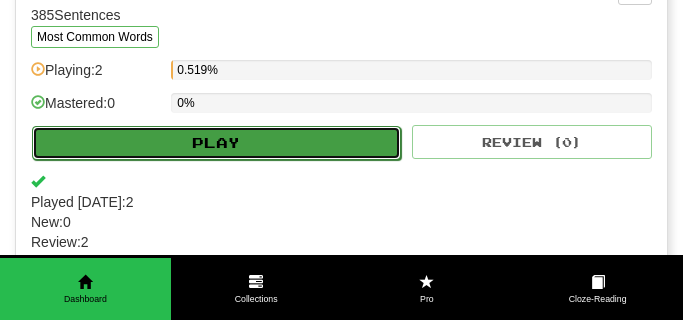 select on "**" 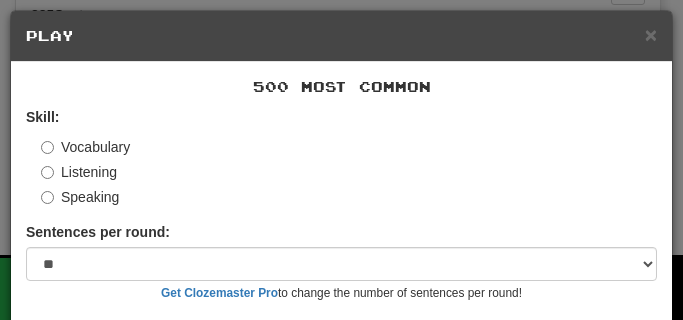 scroll, scrollTop: 169, scrollLeft: 0, axis: vertical 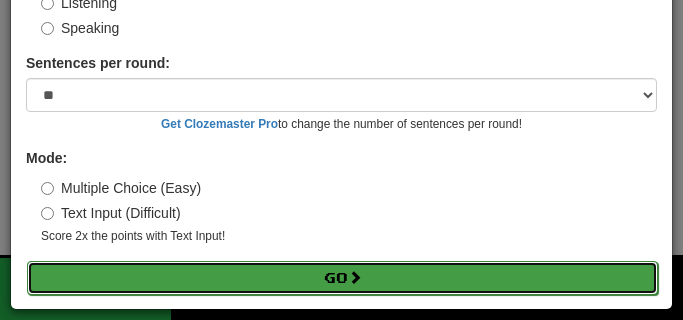 click on "Go" at bounding box center [342, 278] 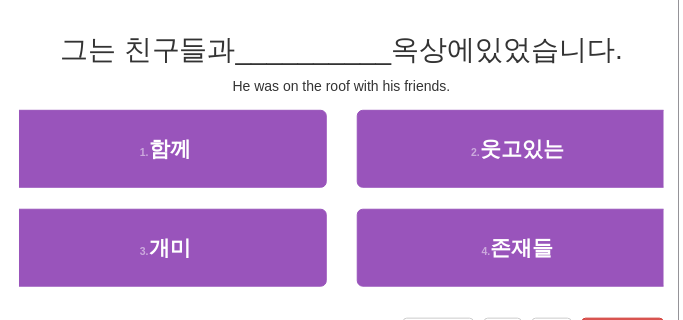 scroll, scrollTop: 150, scrollLeft: 0, axis: vertical 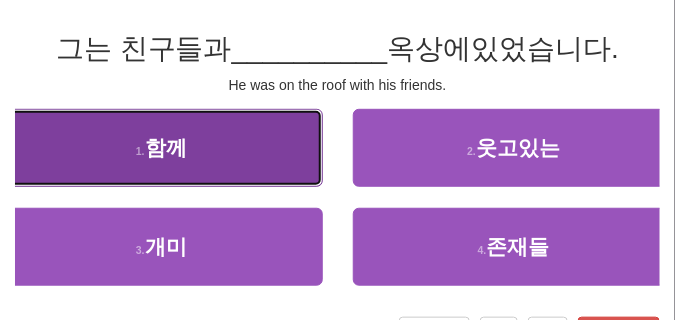 click on "1 .  함께" at bounding box center (161, 148) 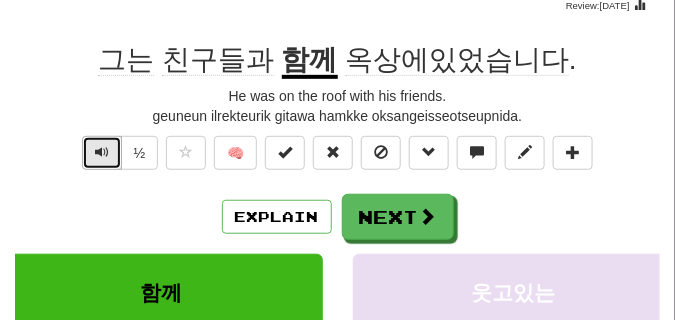 click at bounding box center (102, 152) 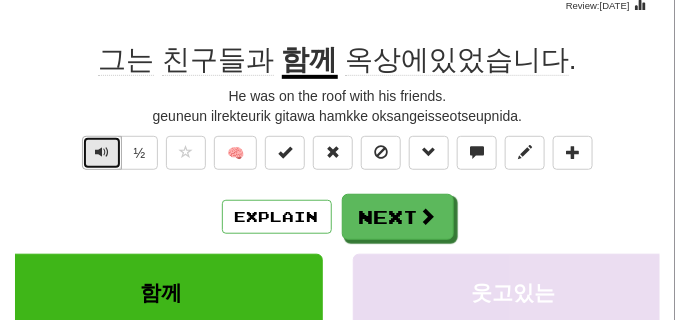 click at bounding box center [102, 152] 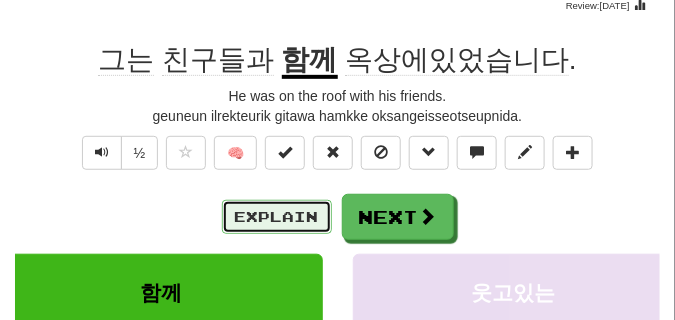 click on "Explain" at bounding box center [277, 217] 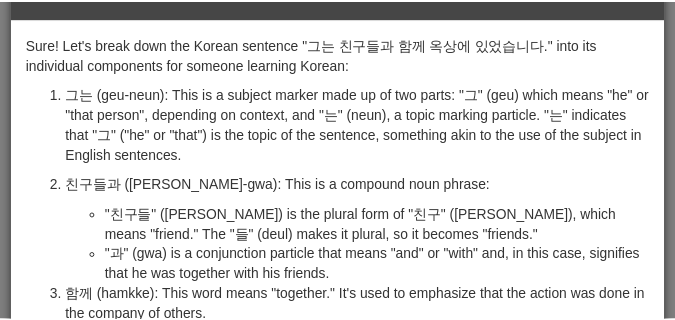 scroll, scrollTop: 0, scrollLeft: 0, axis: both 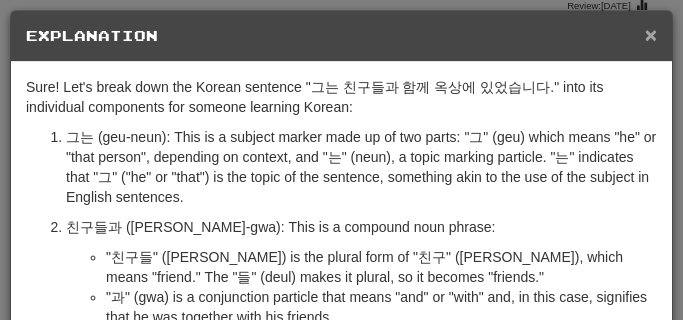 click on "×" at bounding box center [651, 34] 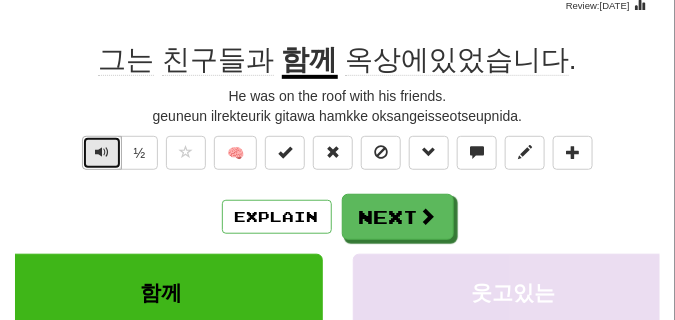click at bounding box center (102, 152) 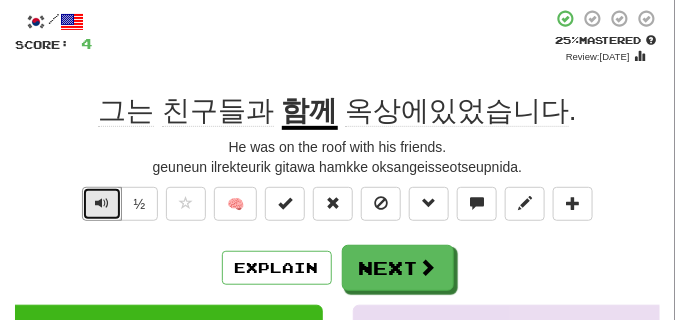 scroll, scrollTop: 100, scrollLeft: 0, axis: vertical 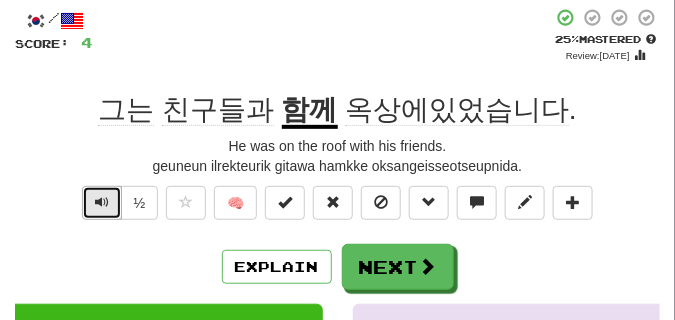 click at bounding box center (102, 203) 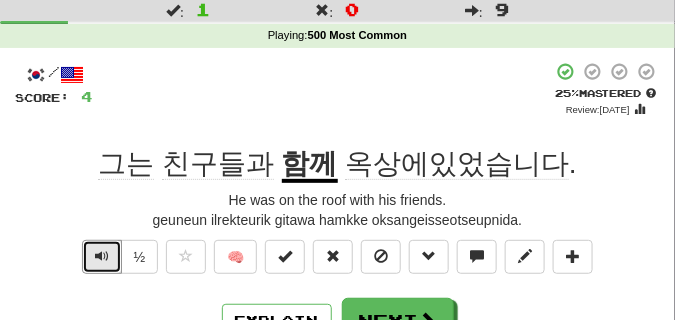 scroll, scrollTop: 100, scrollLeft: 0, axis: vertical 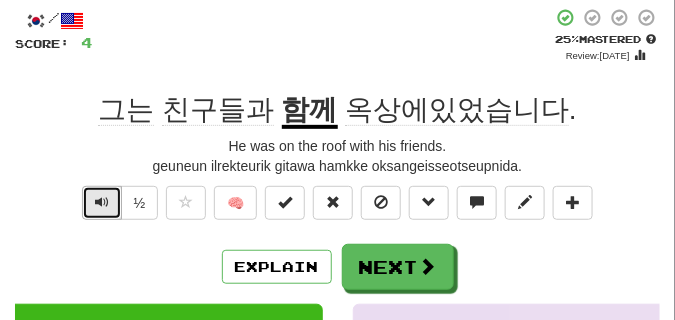 click at bounding box center (102, 203) 